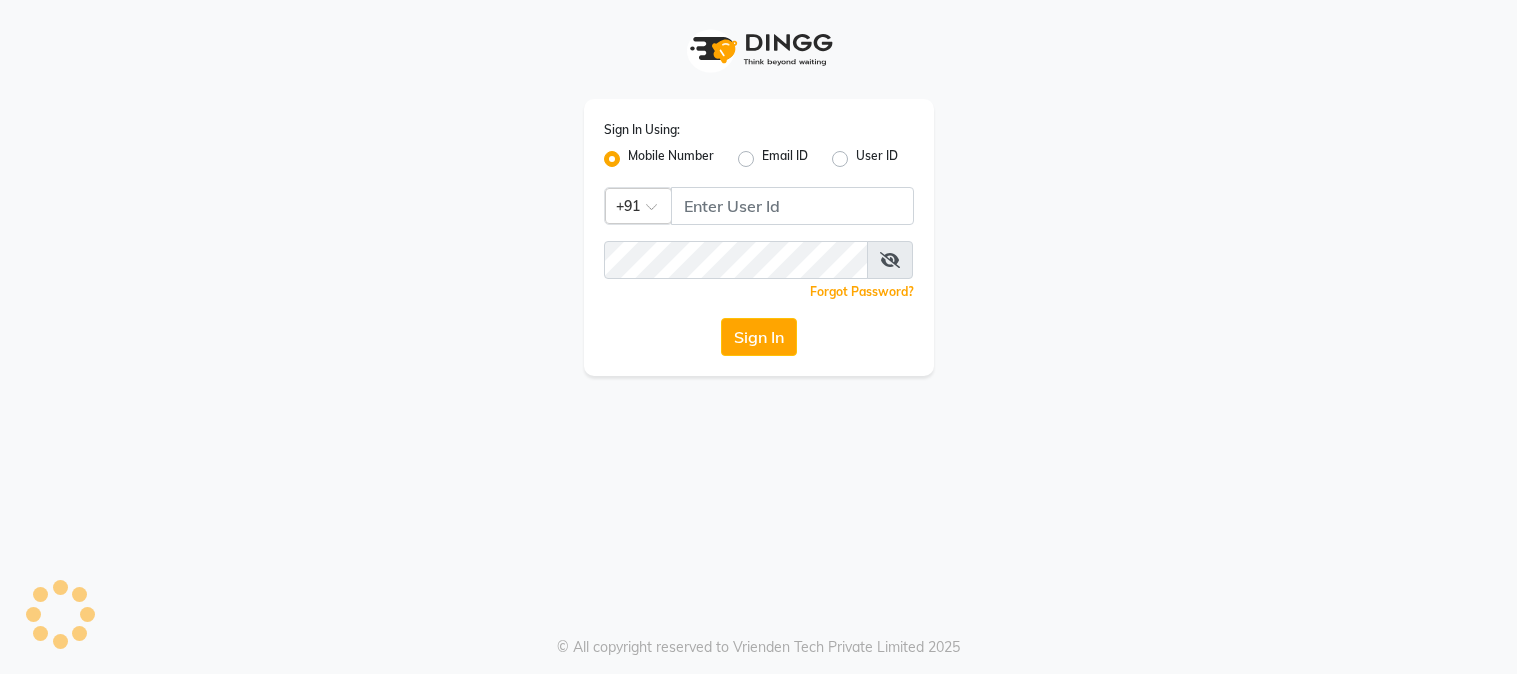 scroll, scrollTop: 0, scrollLeft: 0, axis: both 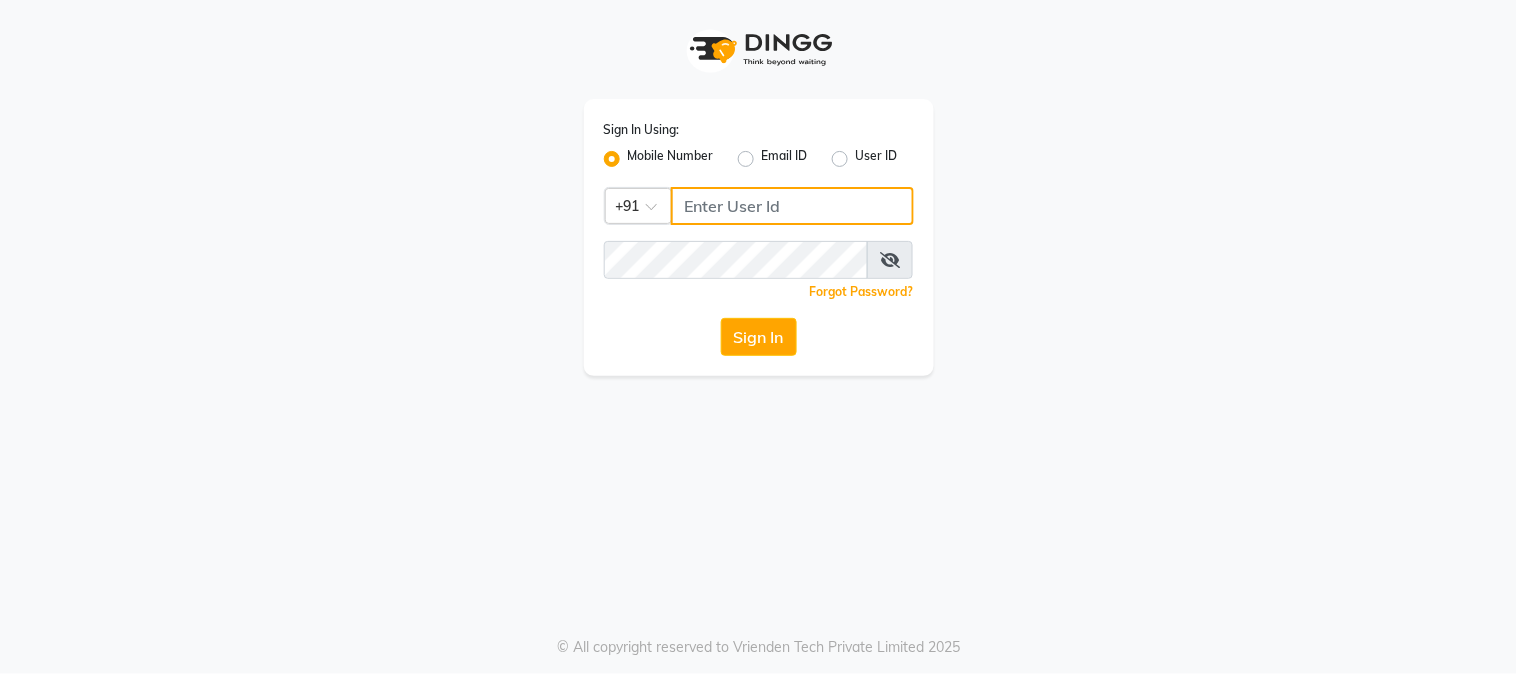 click 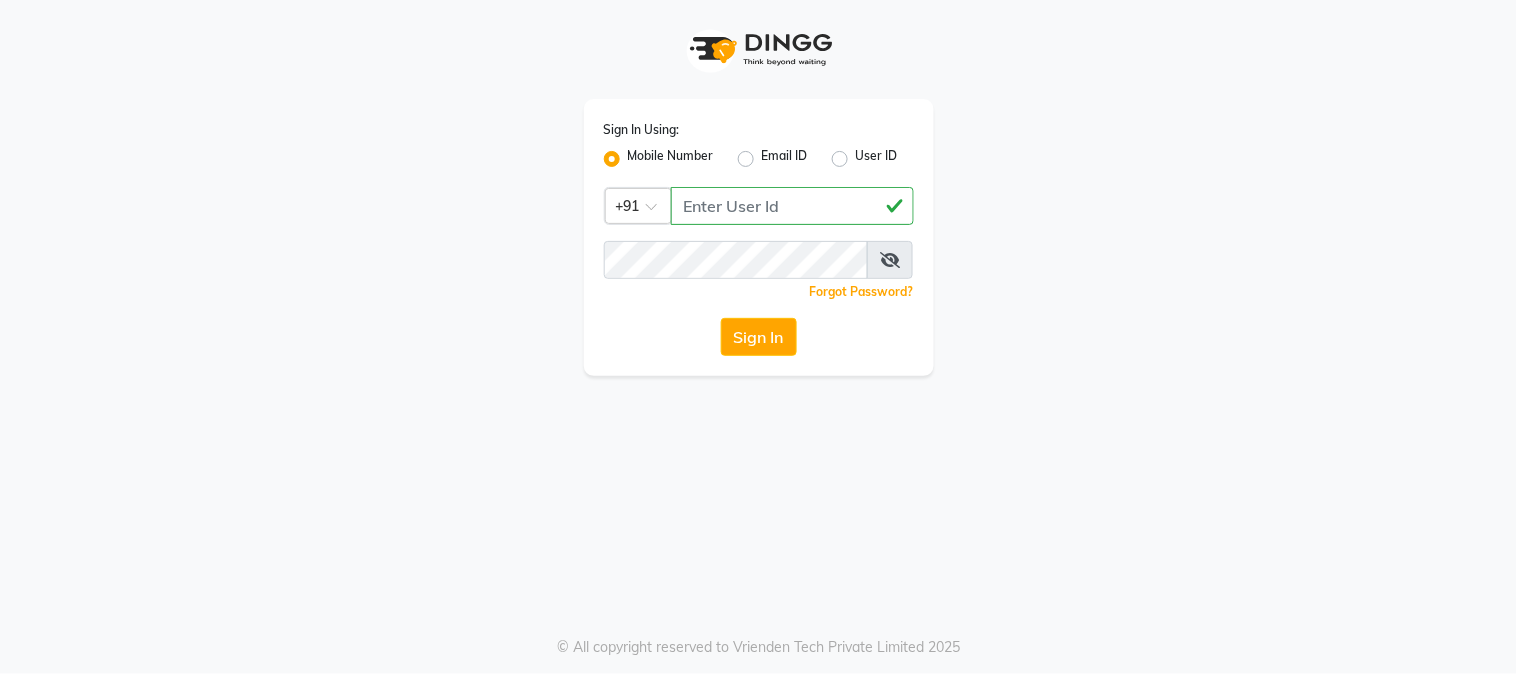 click on "Sign In Using: Mobile Number Email ID User ID Country Code × +91 [PHONE]  Remember me Forgot Password?  Sign In" 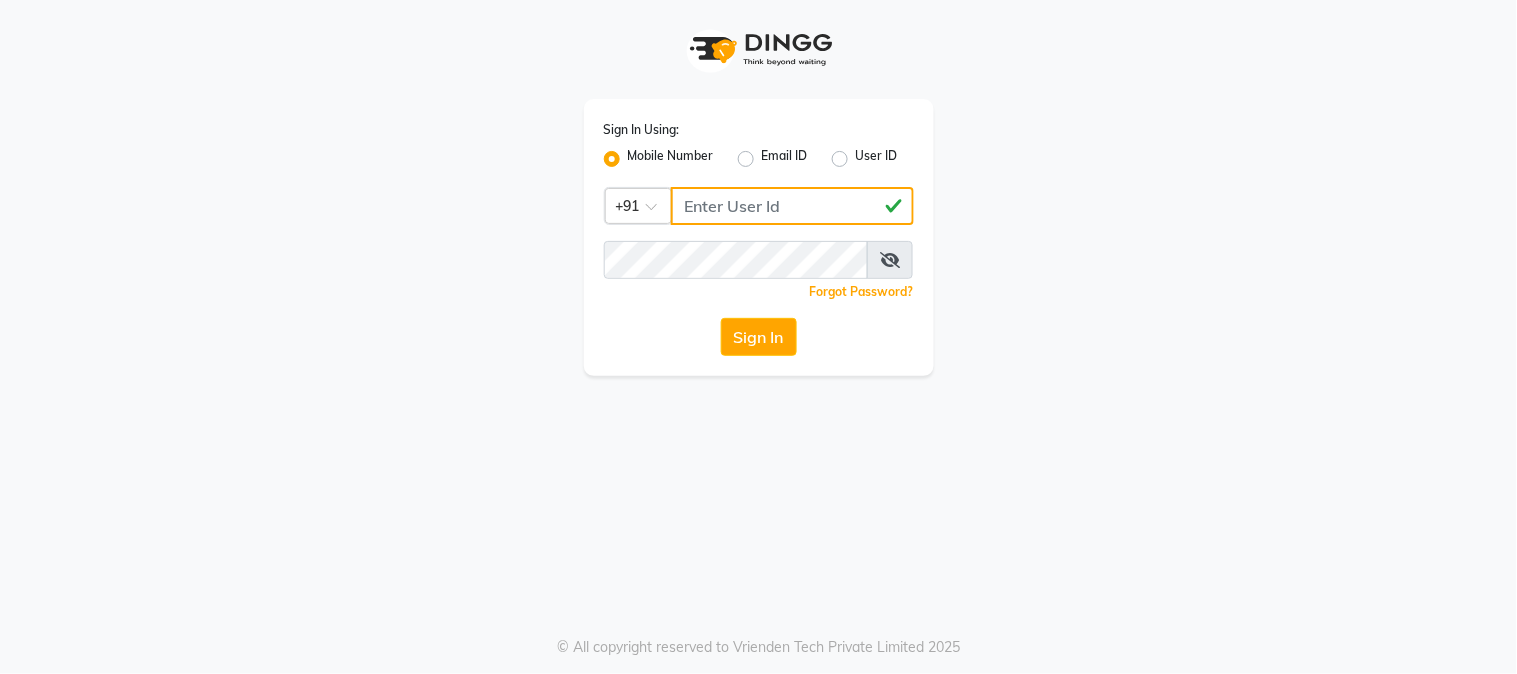 click on "[PHONE]" 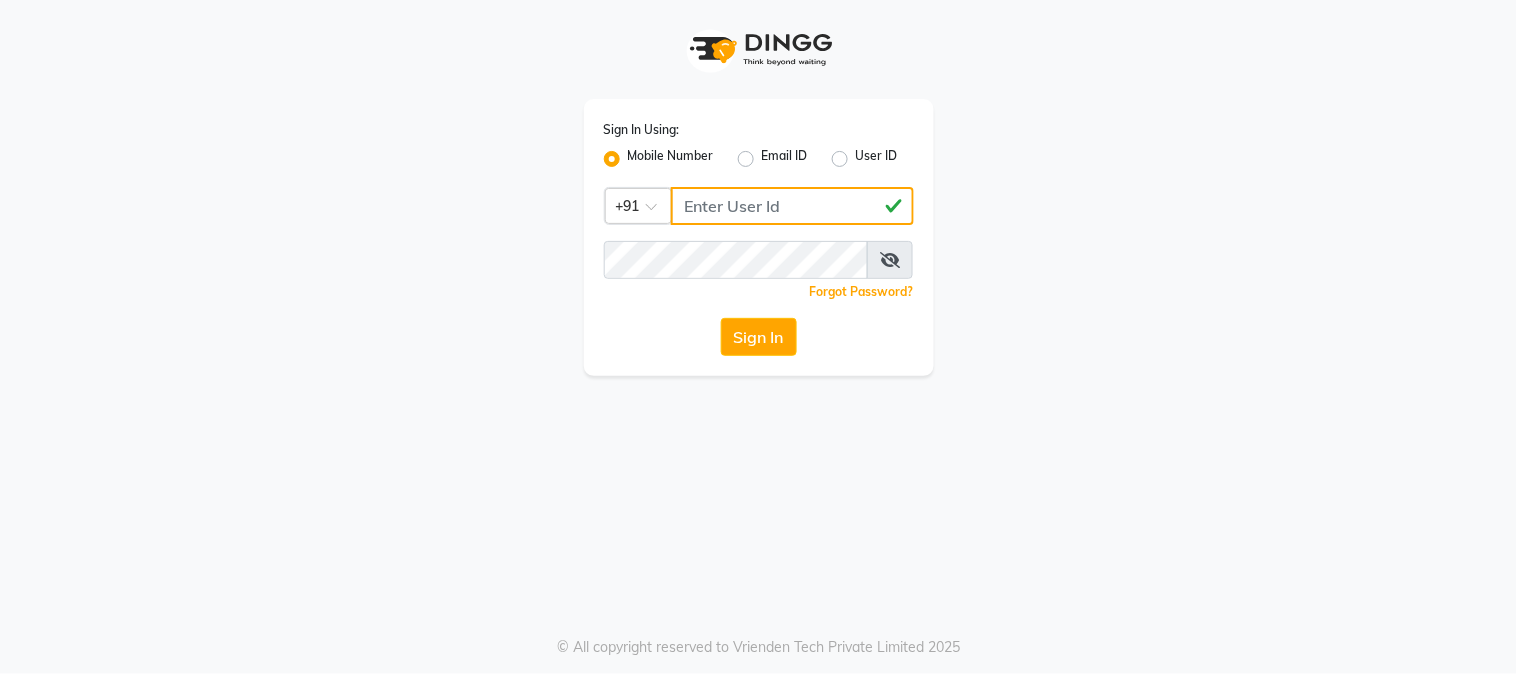 type on "[PHONE]" 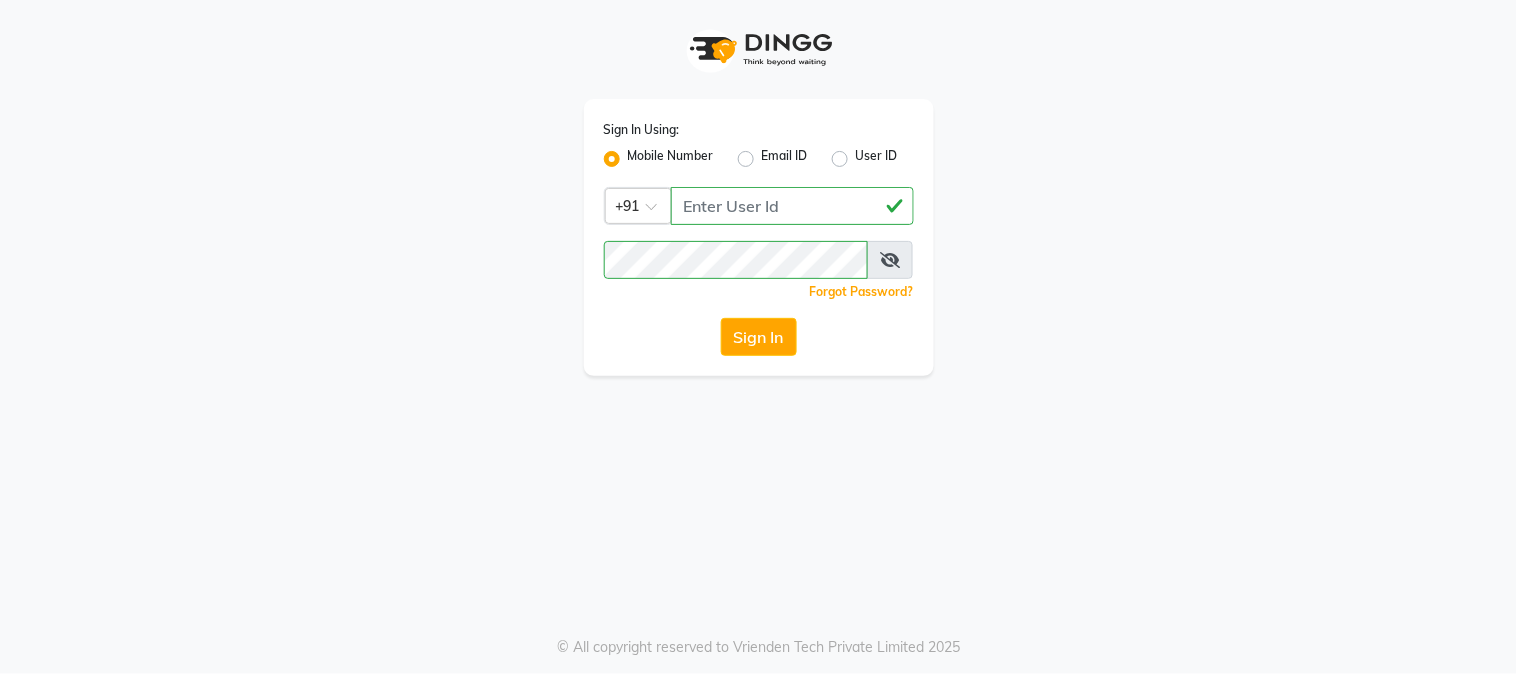 click at bounding box center [890, 260] 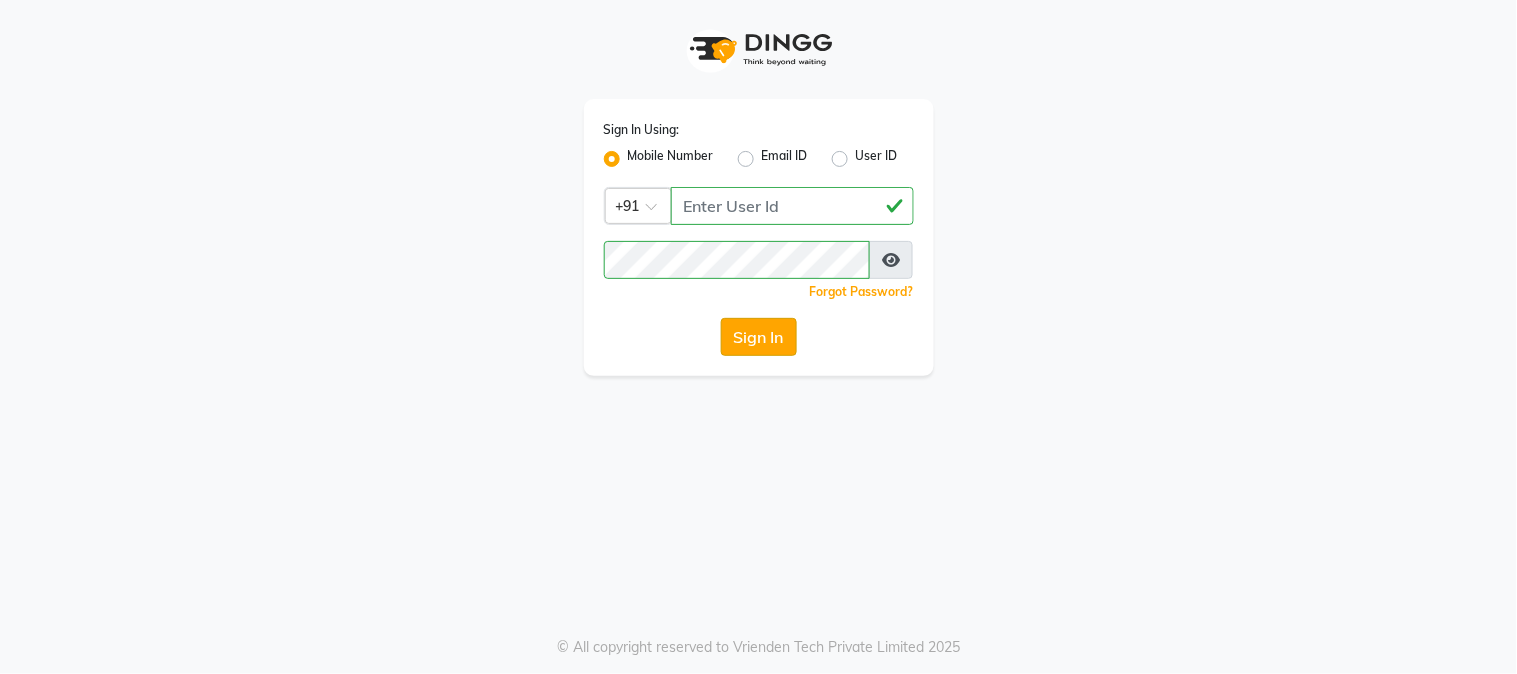 click on "Sign In" 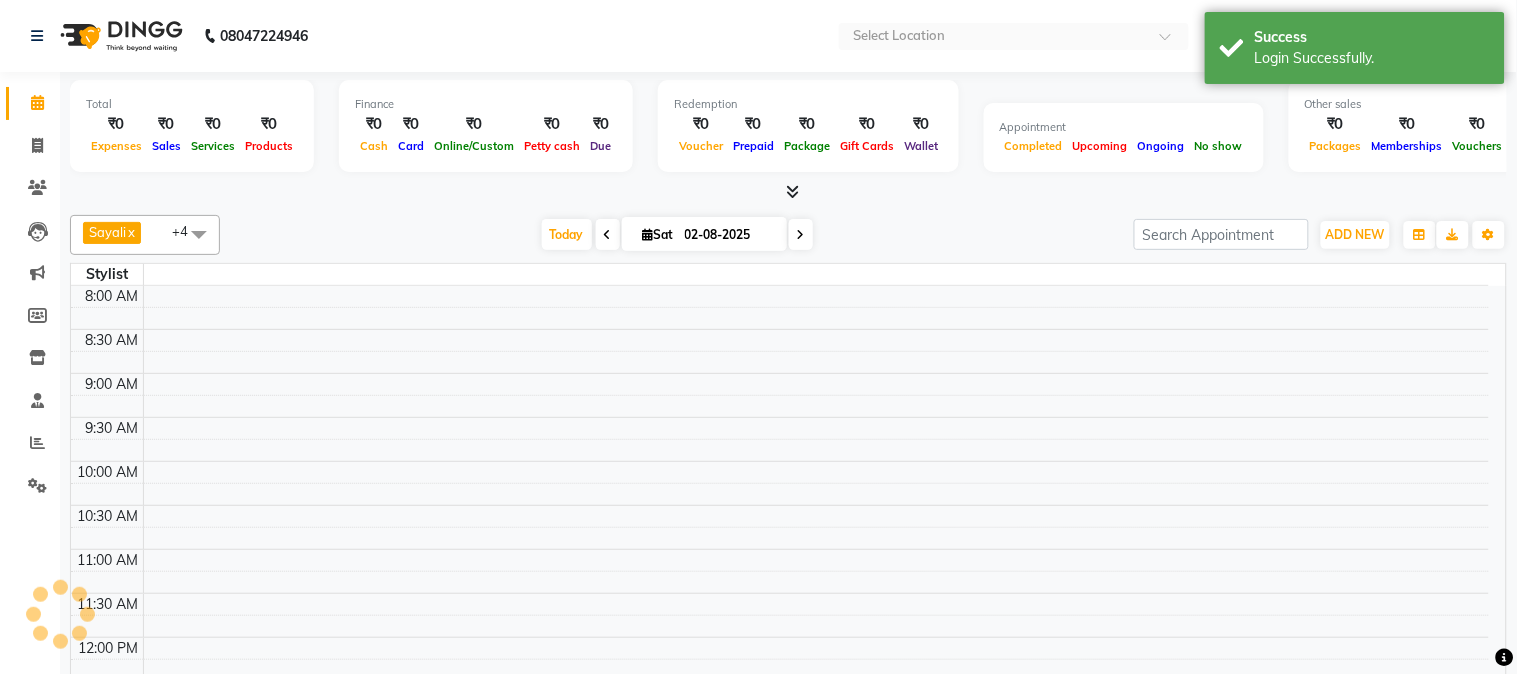 select on "en" 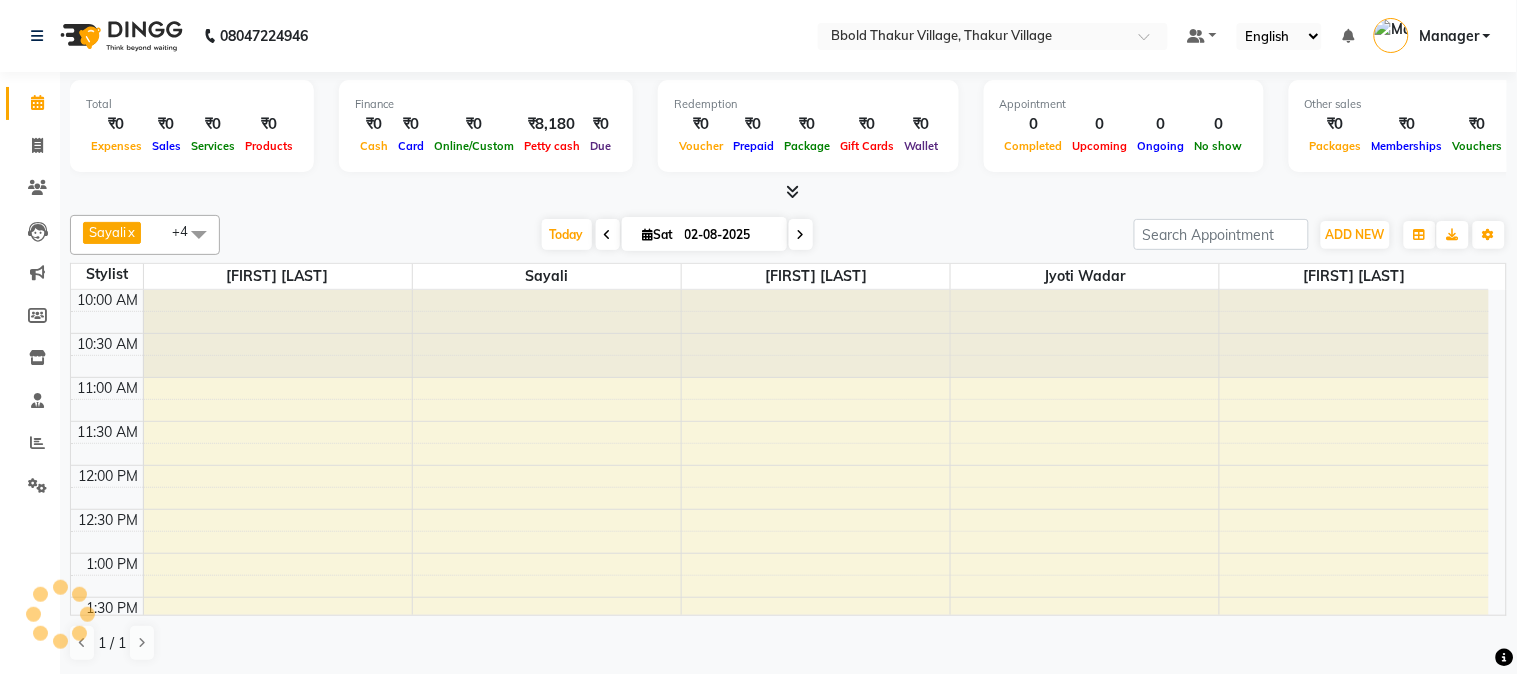 scroll, scrollTop: 0, scrollLeft: 0, axis: both 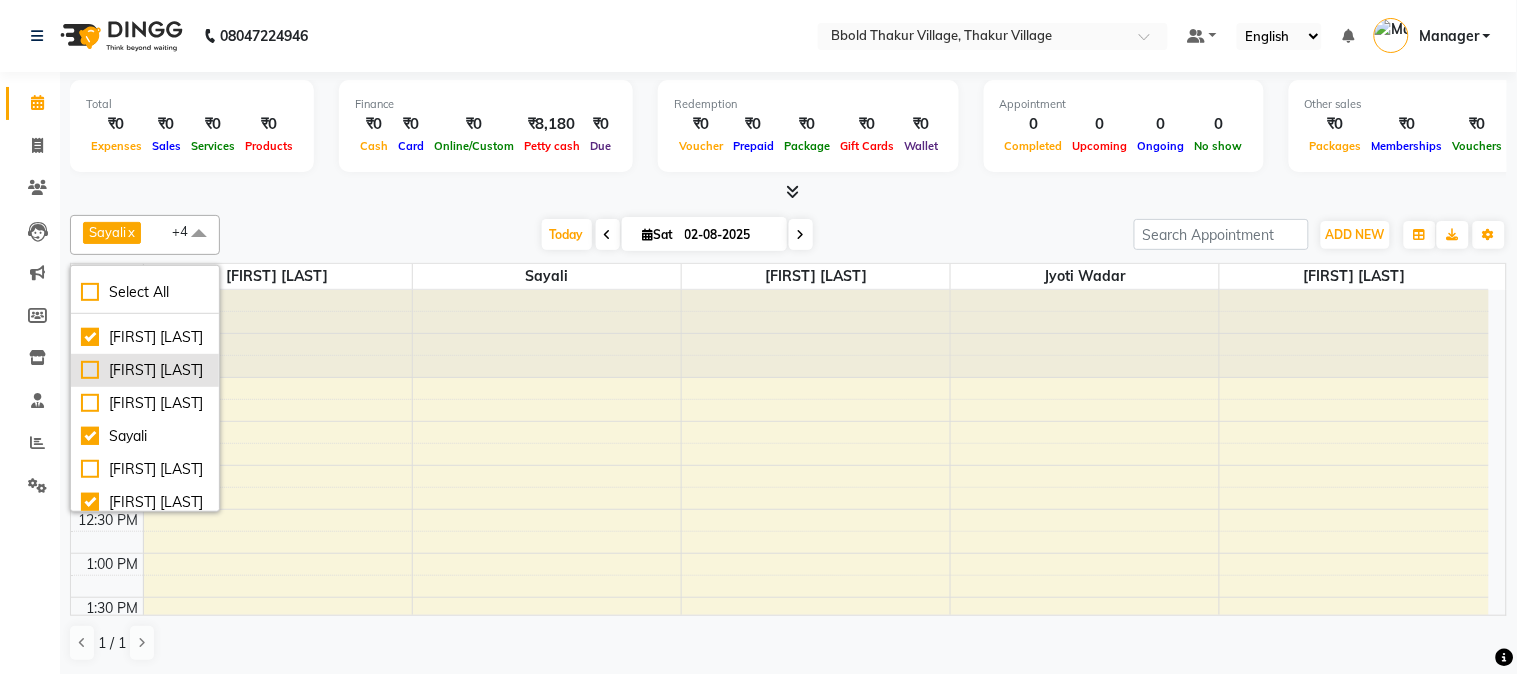 click on "[FIRST] [LAST]" at bounding box center (145, 370) 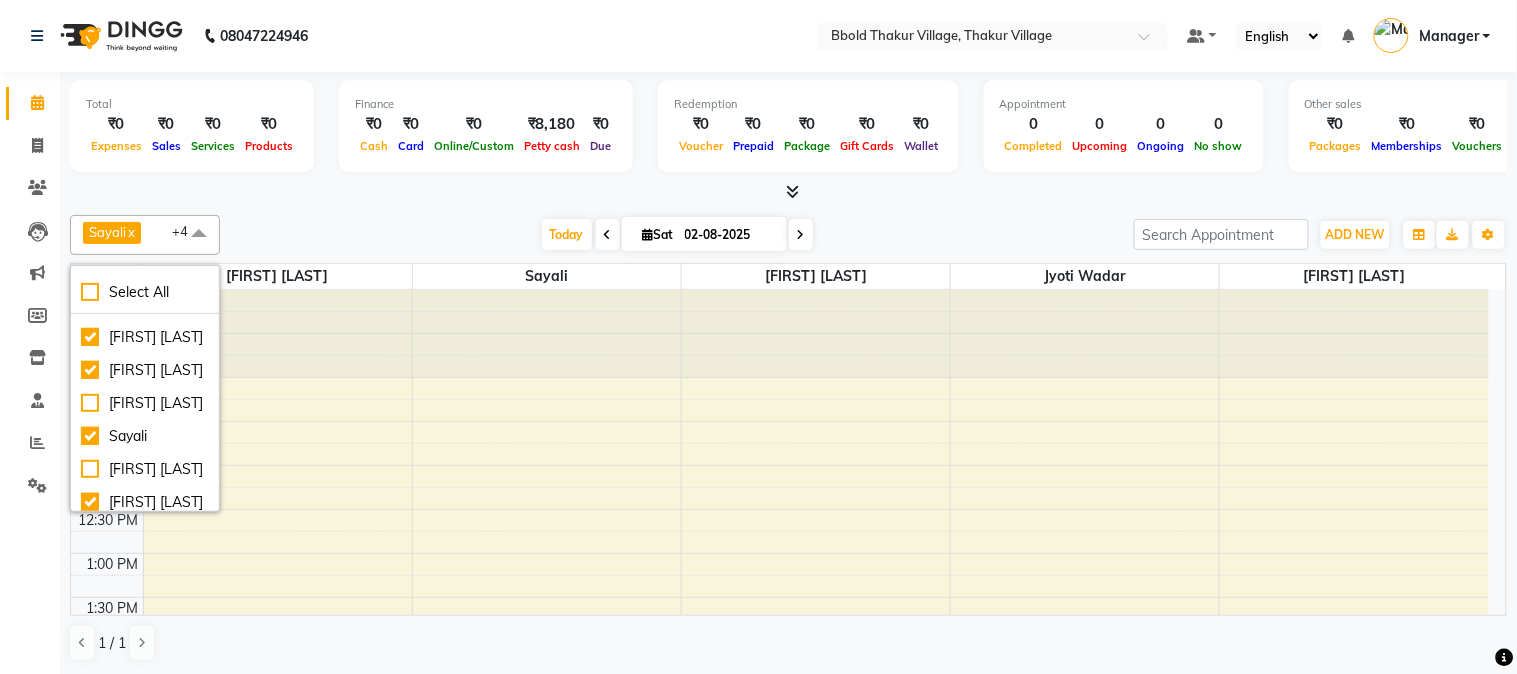 checkbox on "true" 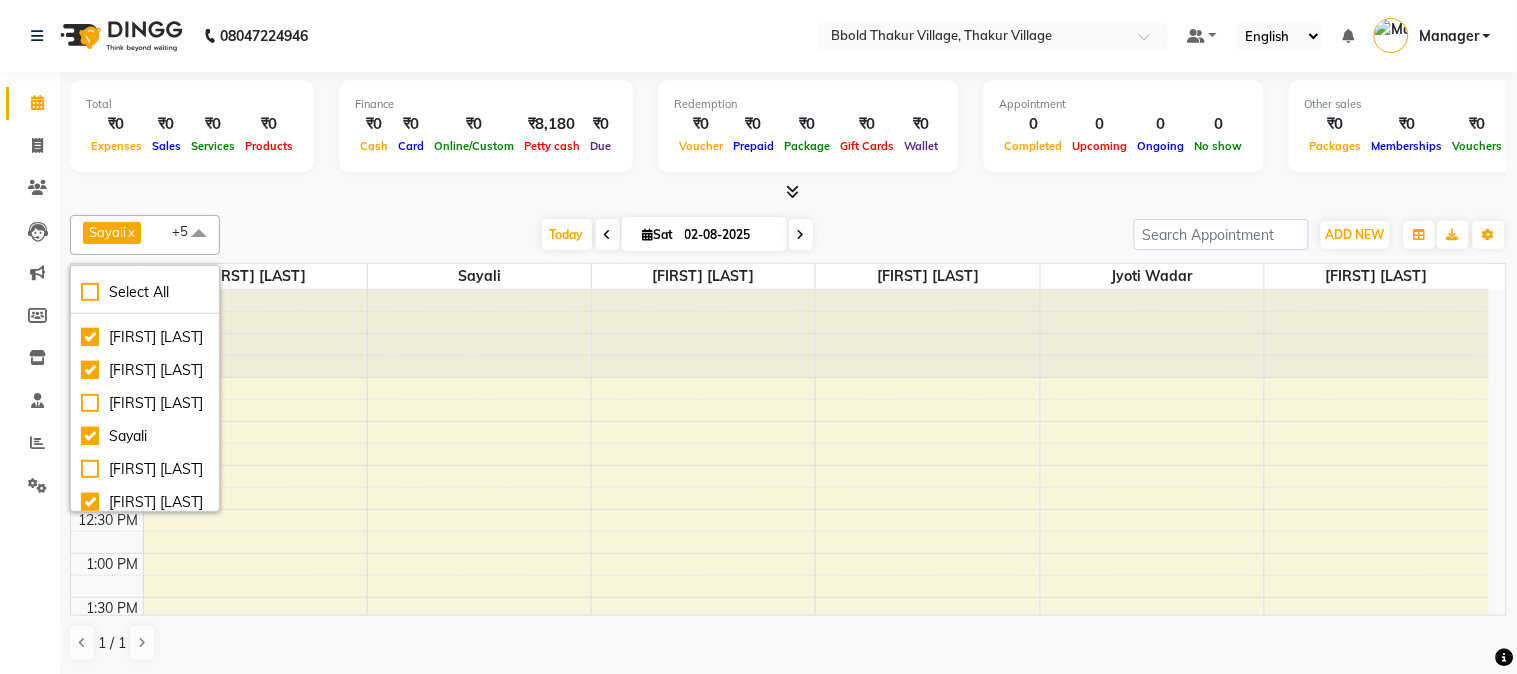 click on "Today  Sat 02-08-2025" at bounding box center (677, 235) 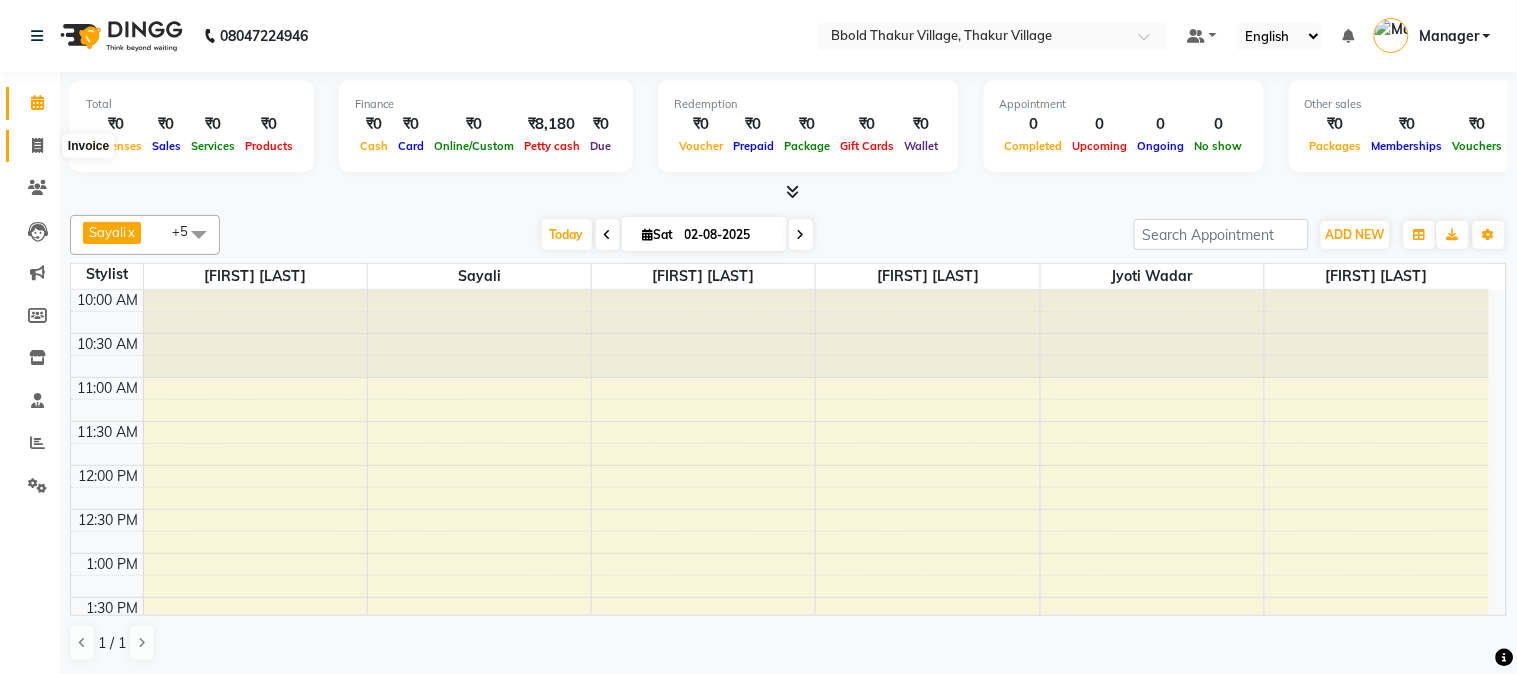 click 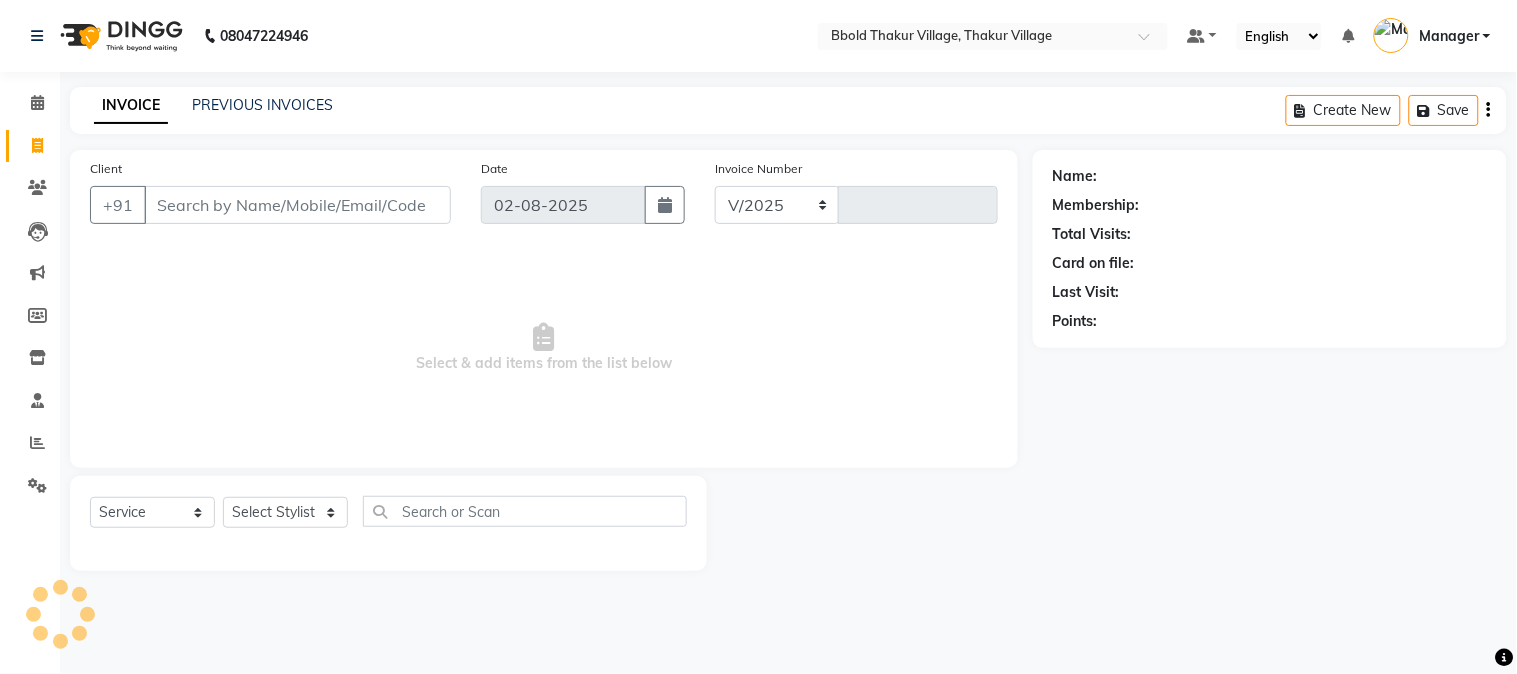 select on "7742" 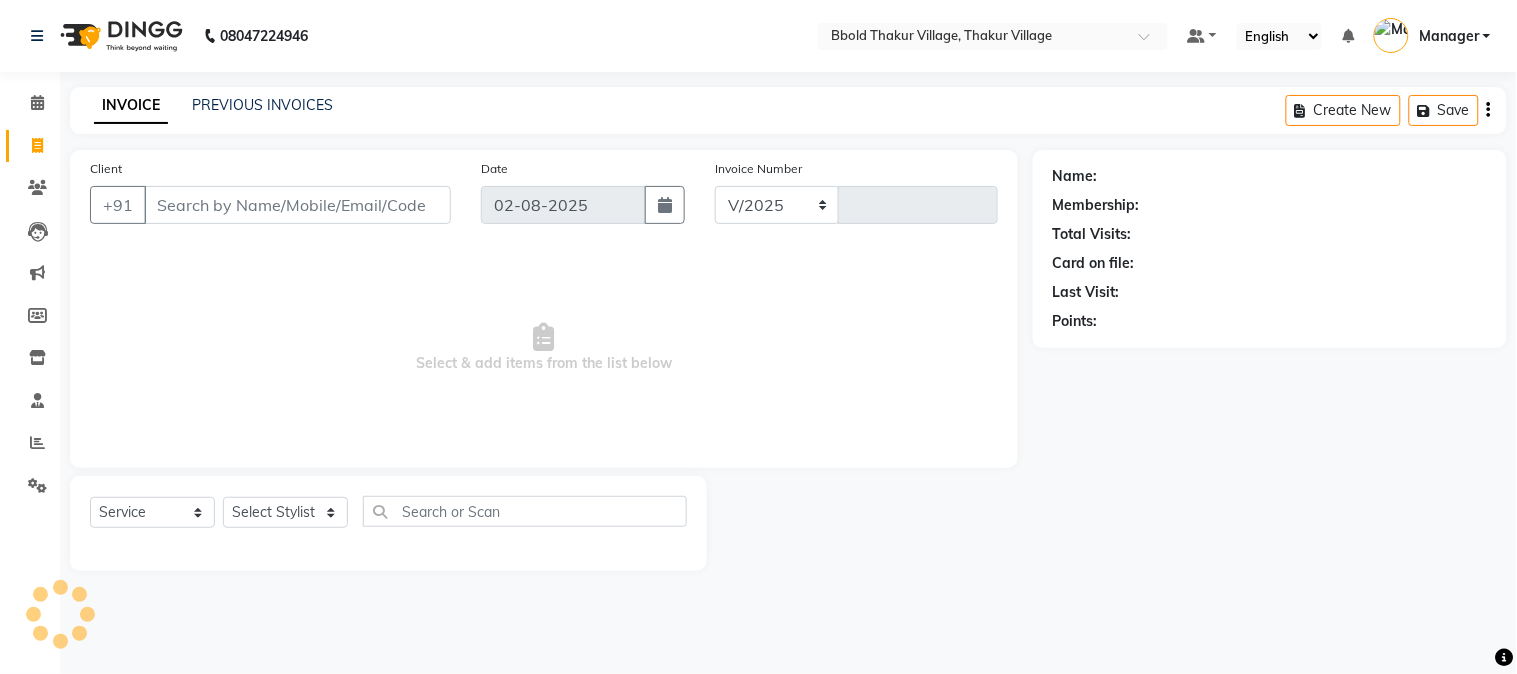 type on "1023" 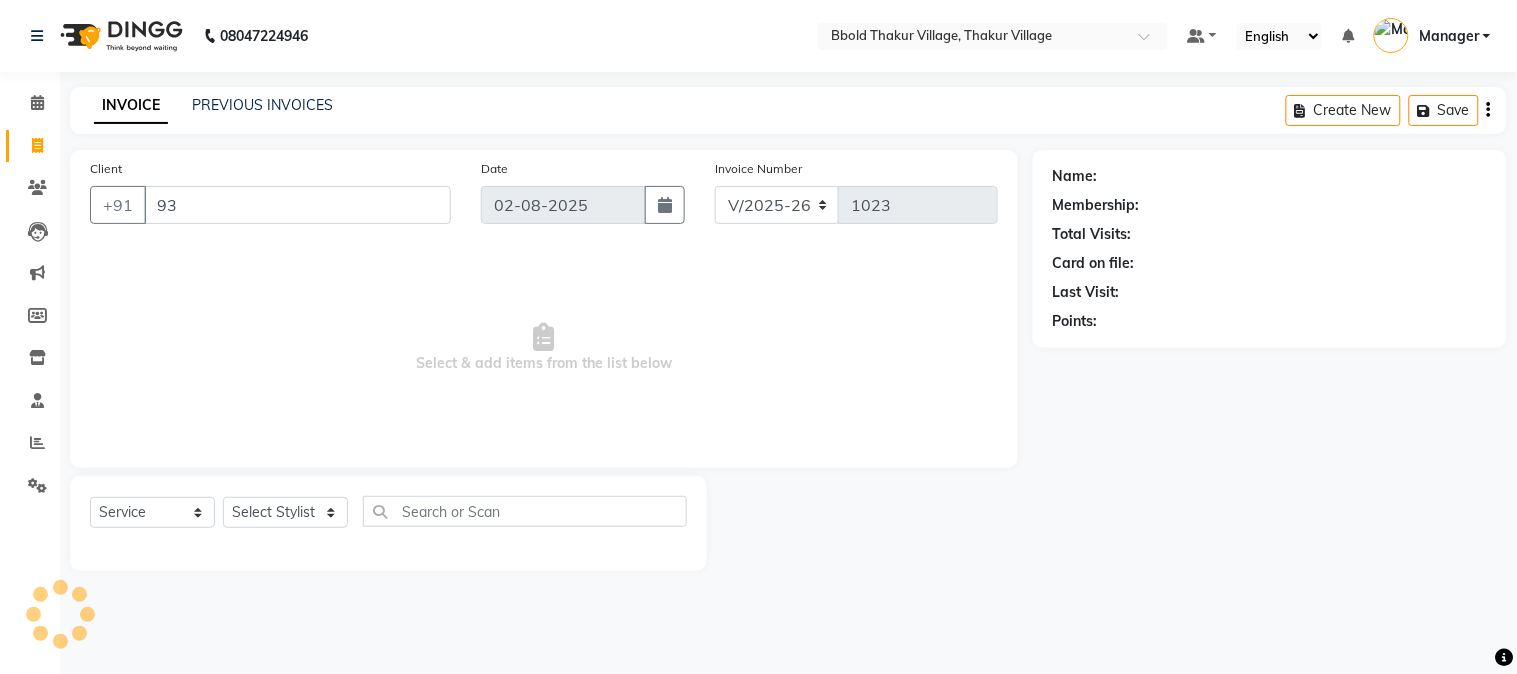 type on "932" 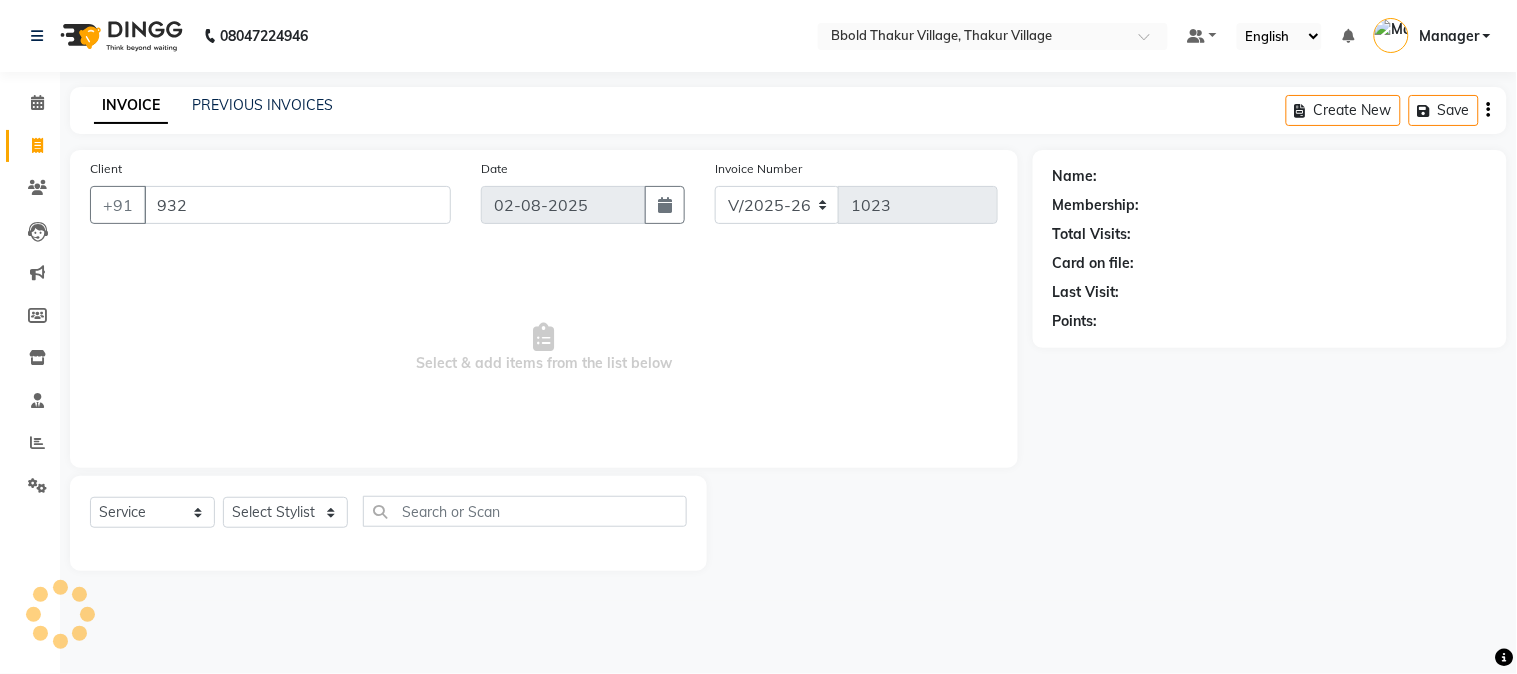 select on "membership" 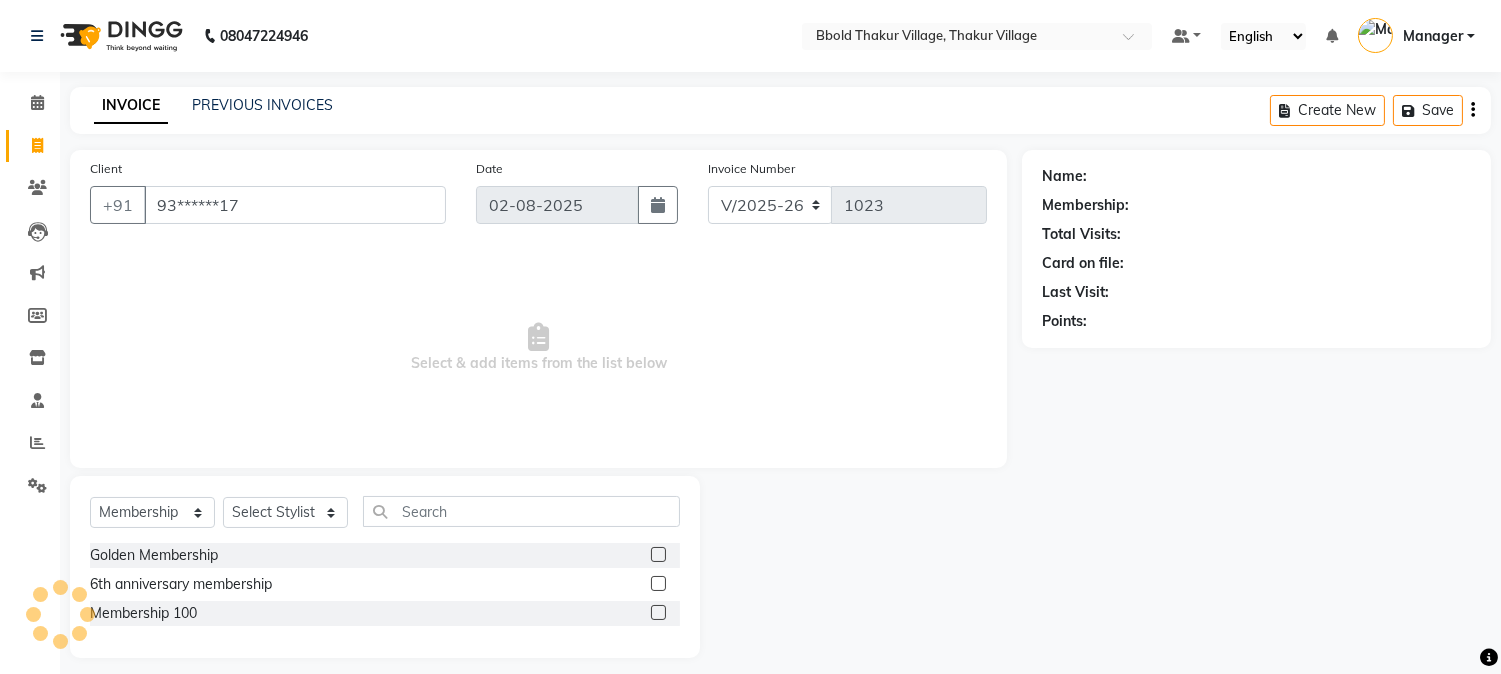type on "93******17" 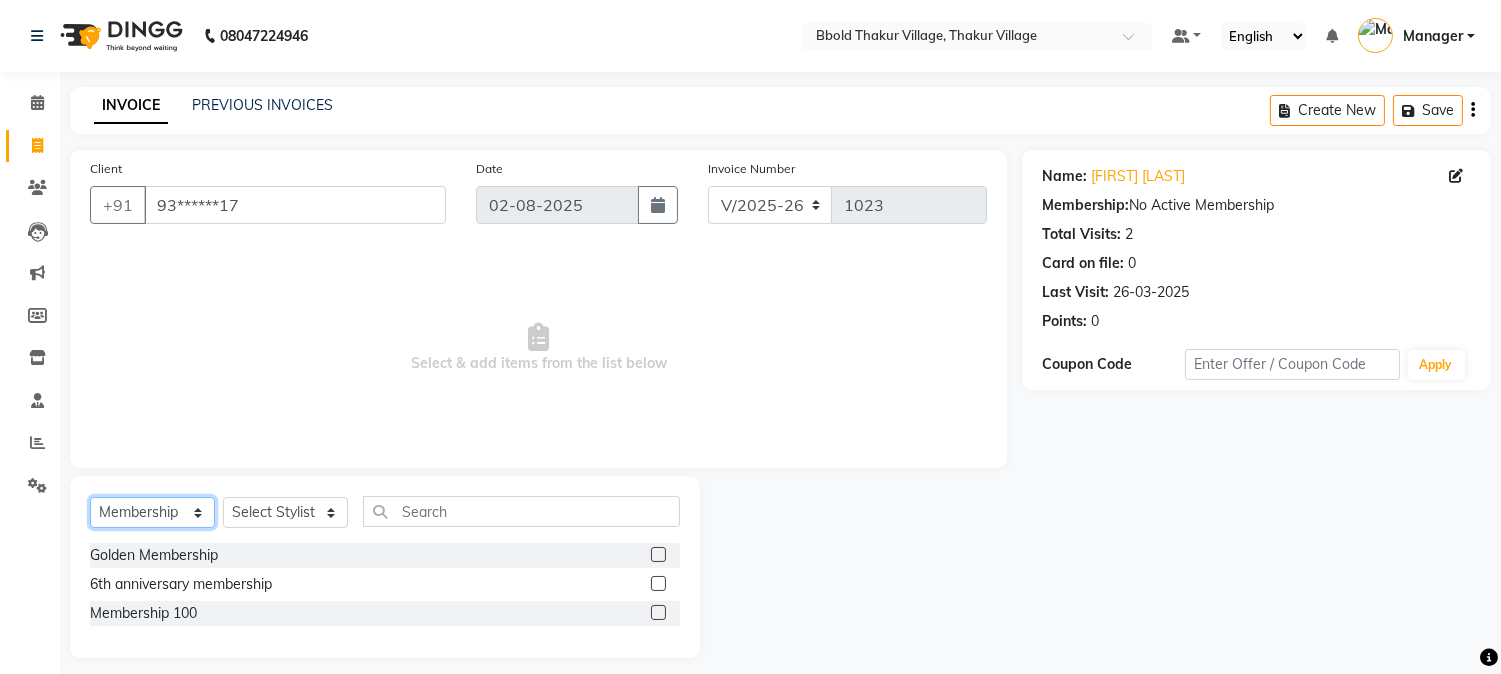 click on "Select  Service  Product  Membership  Package Voucher Prepaid Gift Card" 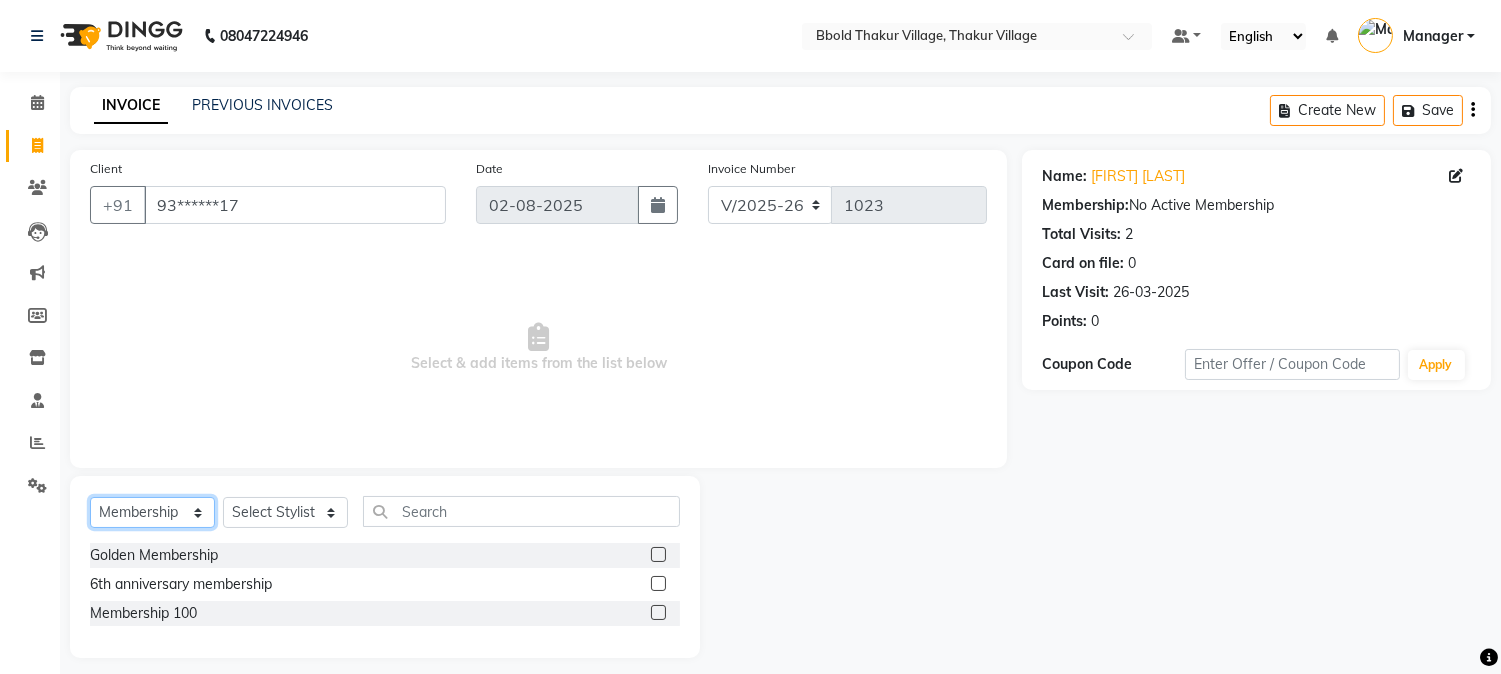 select on "service" 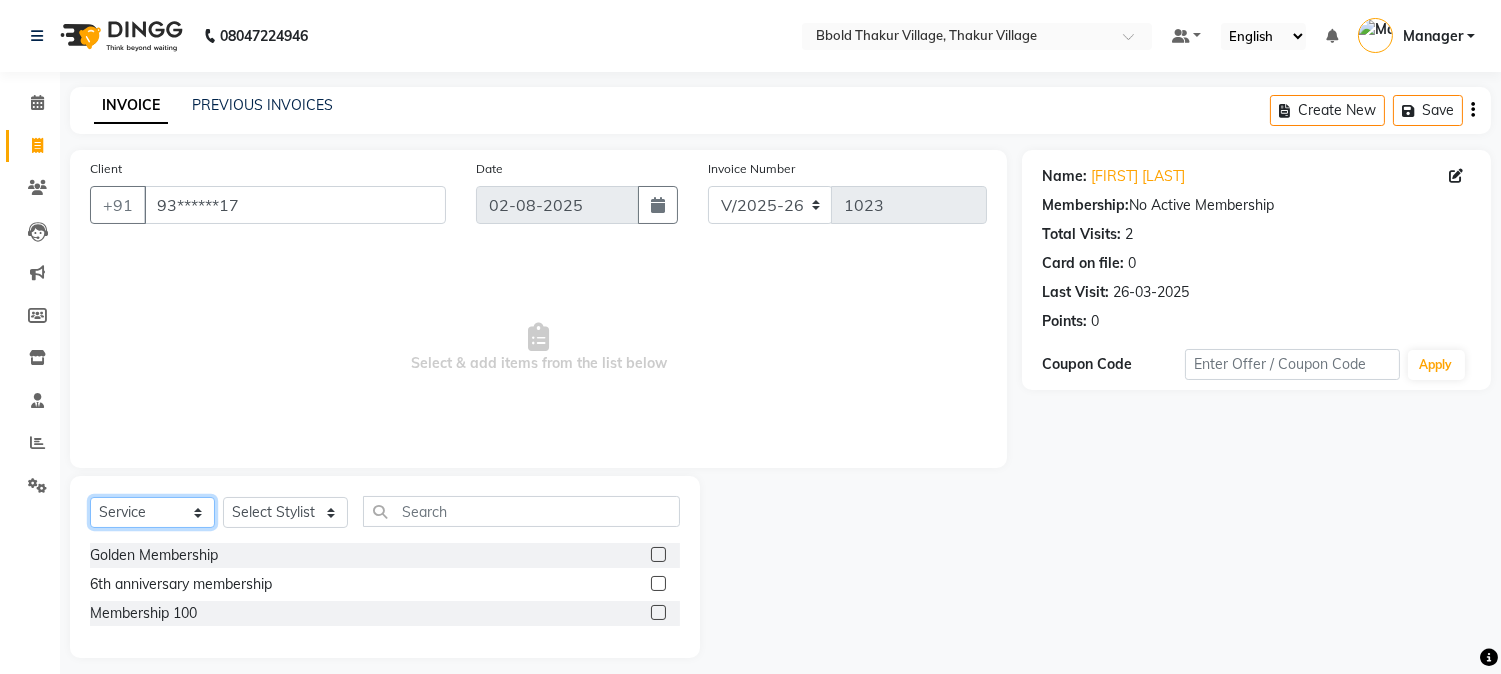 click on "Select  Service  Product  Membership  Package Voucher Prepaid Gift Card" 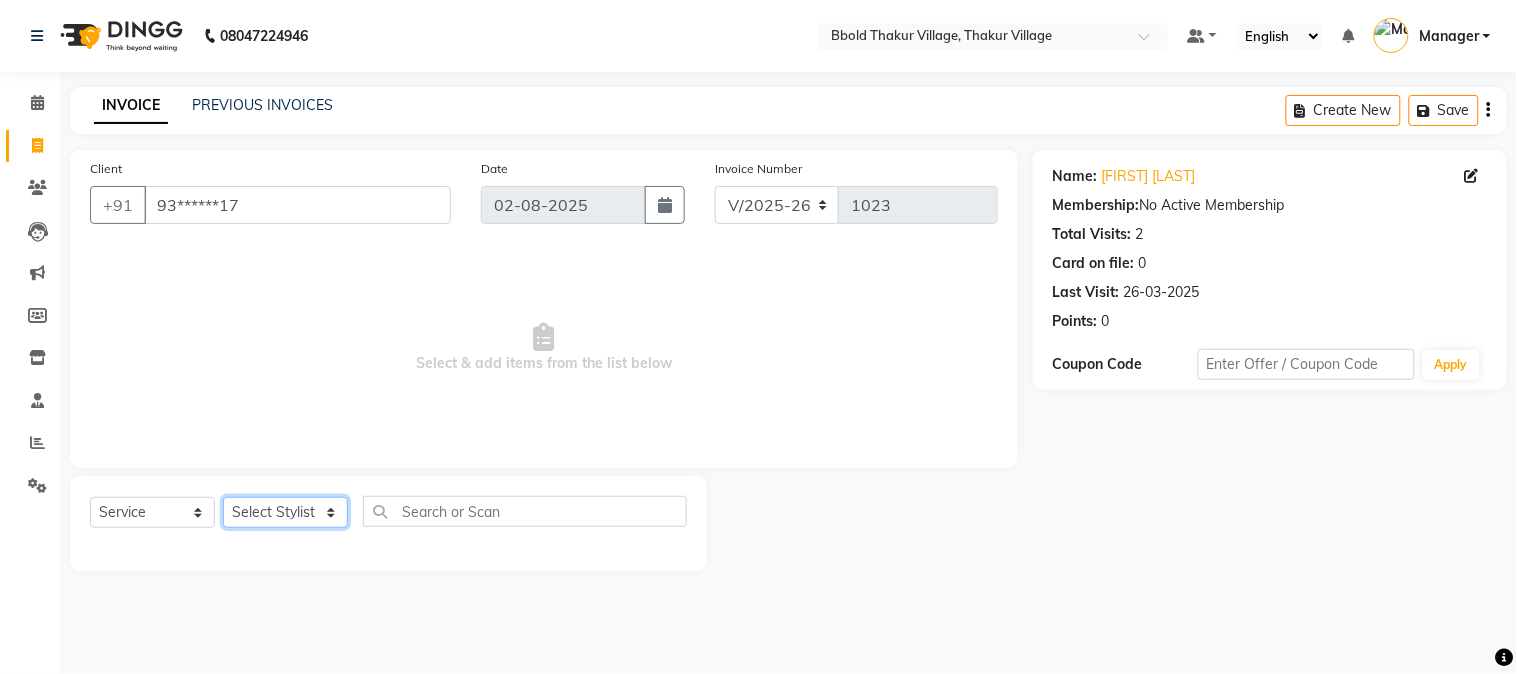 click on "Select Stylist [FIRST] [LAST] [FIRST] [LAST] Manager [FIRST] [LAST] [FIRST] [LAST]  [FIRST] [LAST] [FIRST] [LAST] [FIRST] [LAST] [FIRST] [LAST] [FIRST] [LAST]" 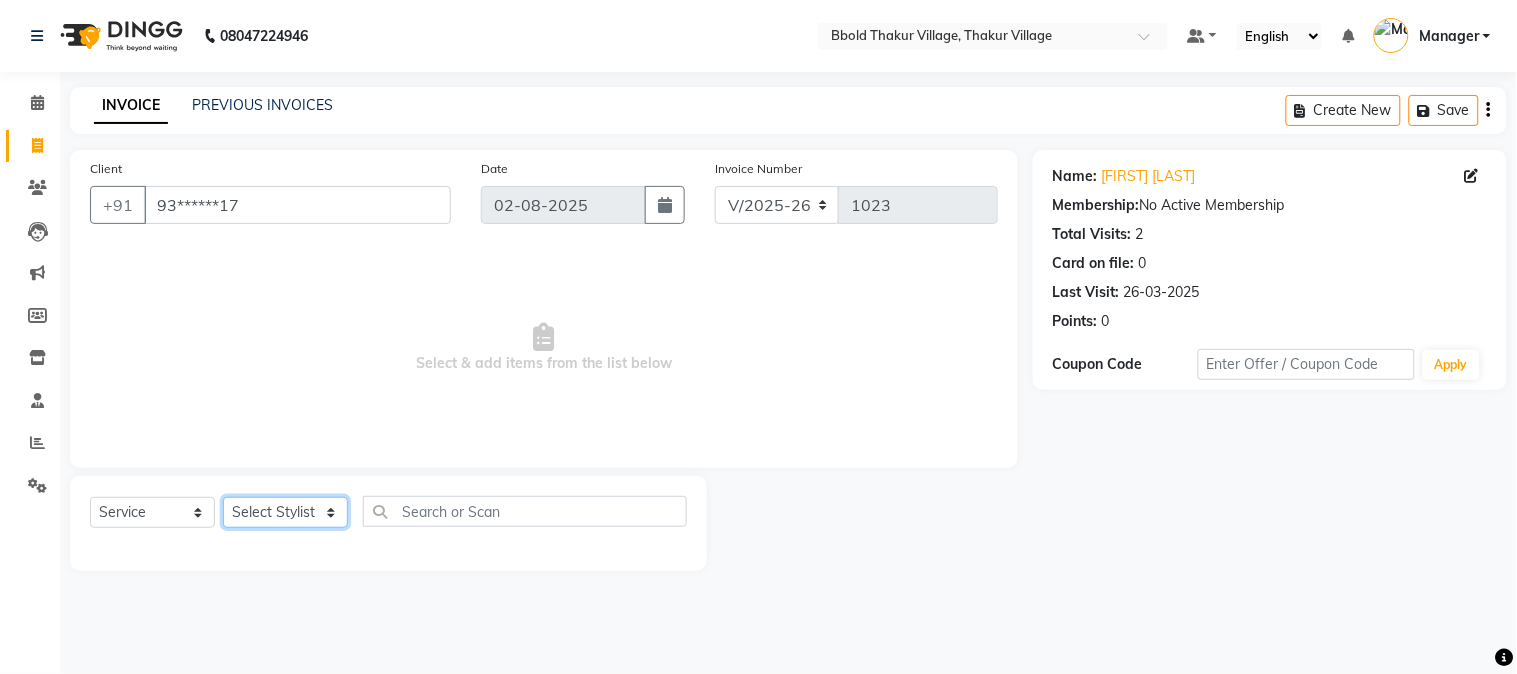 select on "85918" 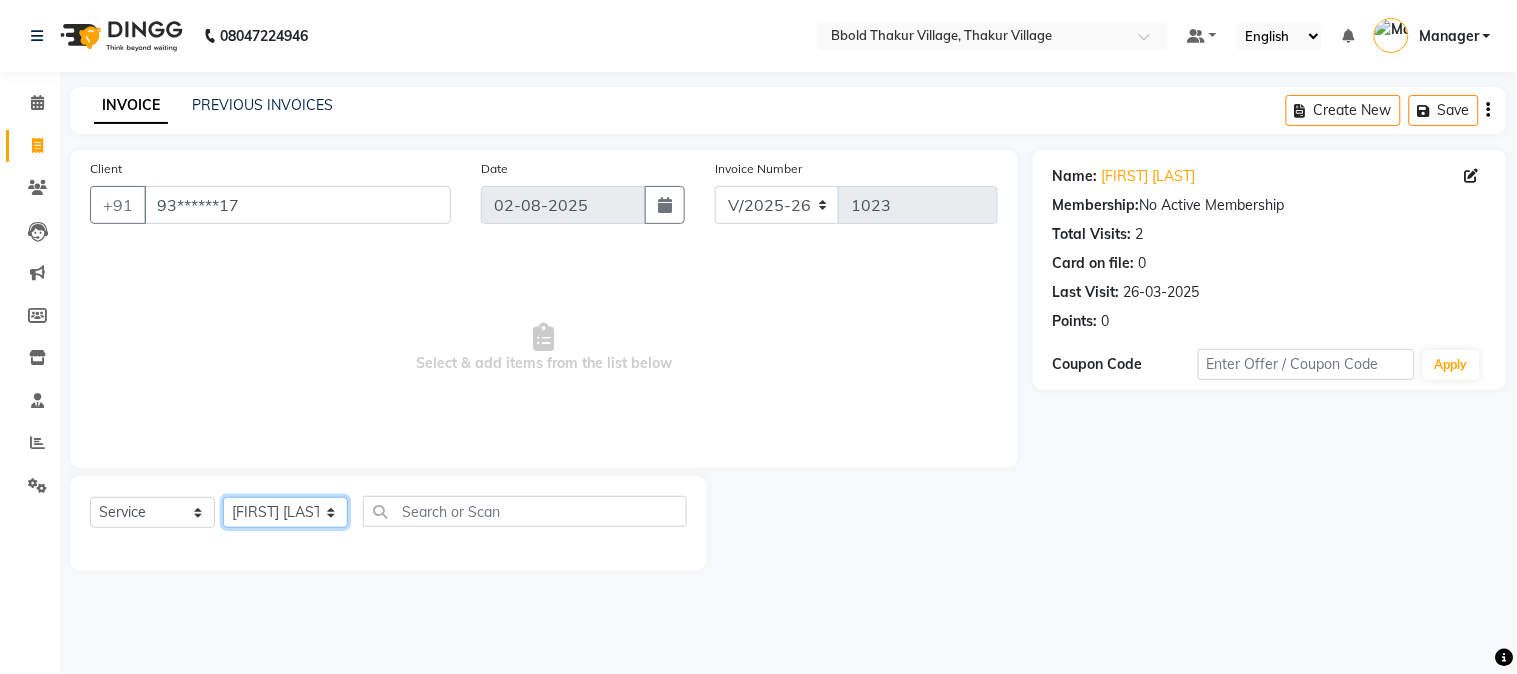 click on "Select Stylist [FIRST] [LAST] [FIRST] [LAST] Manager [FIRST] [LAST] [FIRST] [LAST]  [FIRST] [LAST] [FIRST] [LAST] [FIRST] [LAST] [FIRST] [LAST] [FIRST] [LAST]" 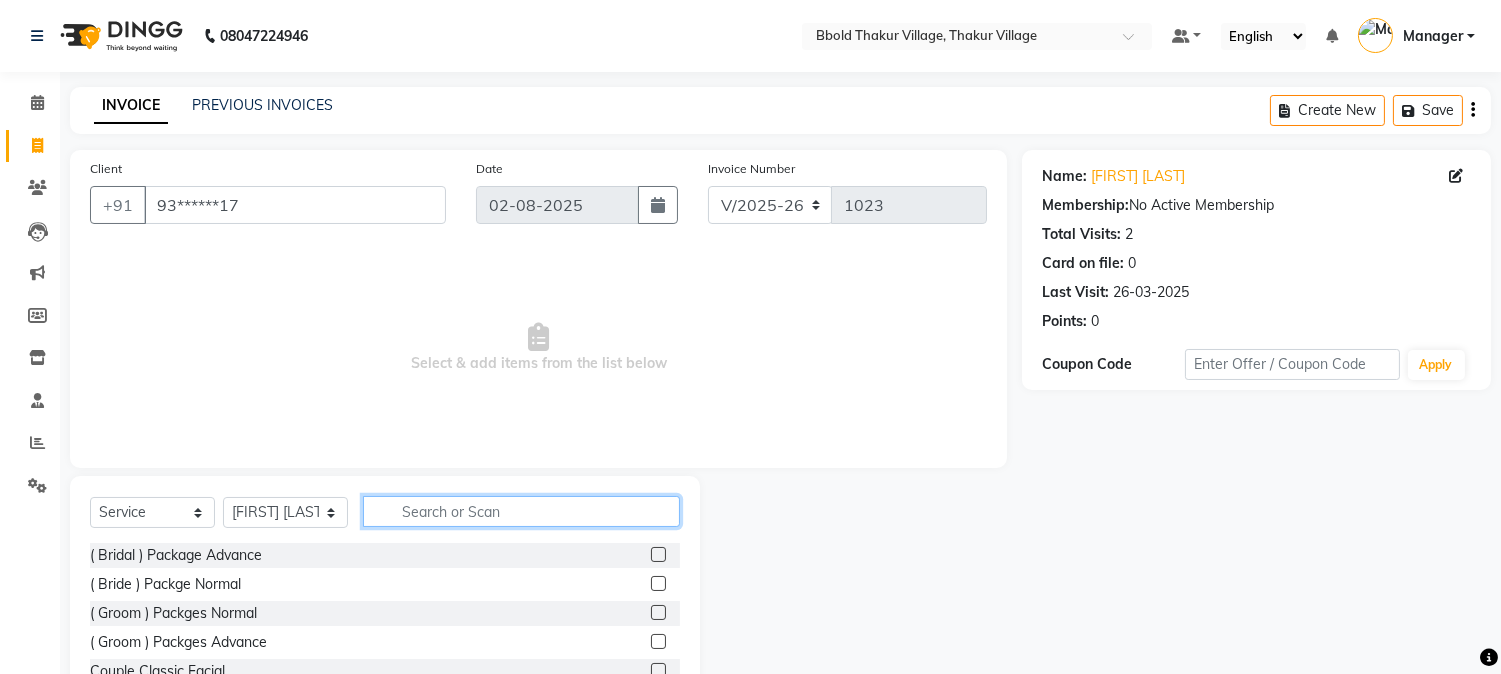 click 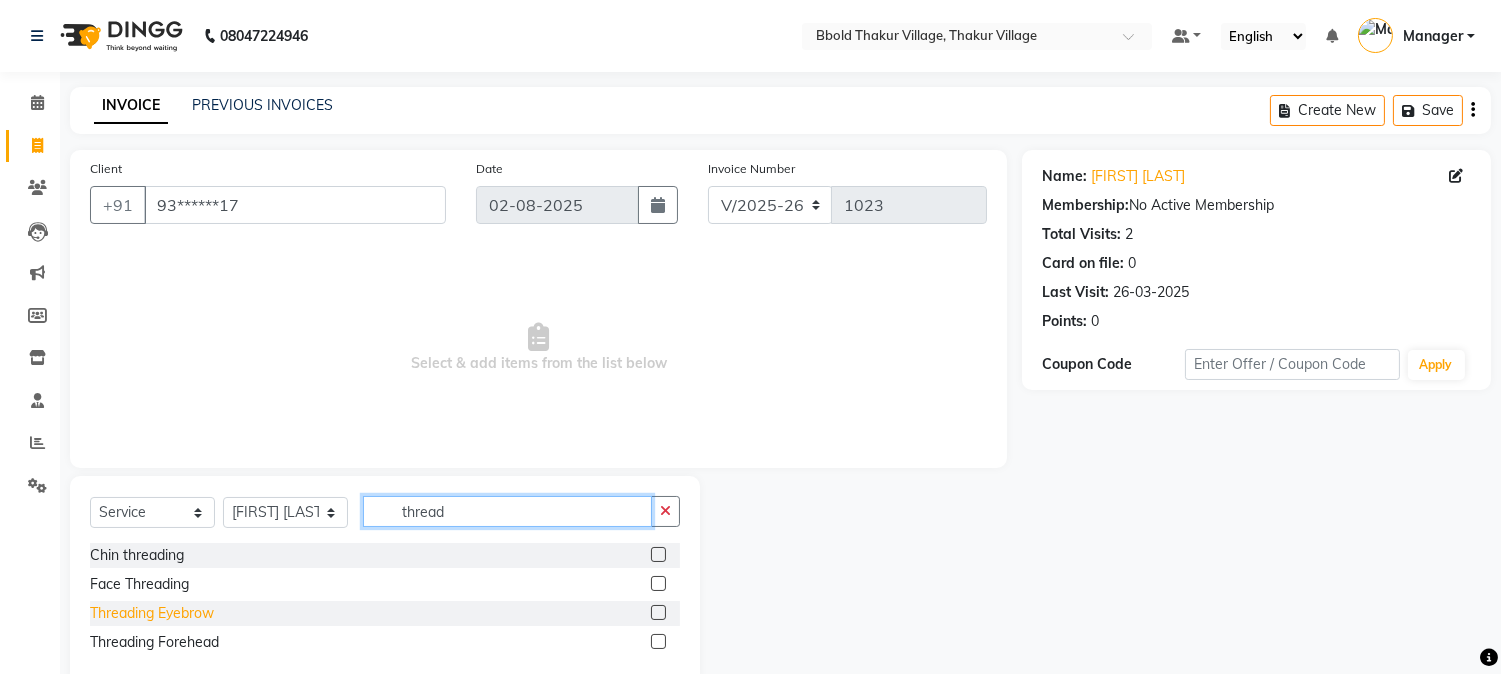 type on "thread" 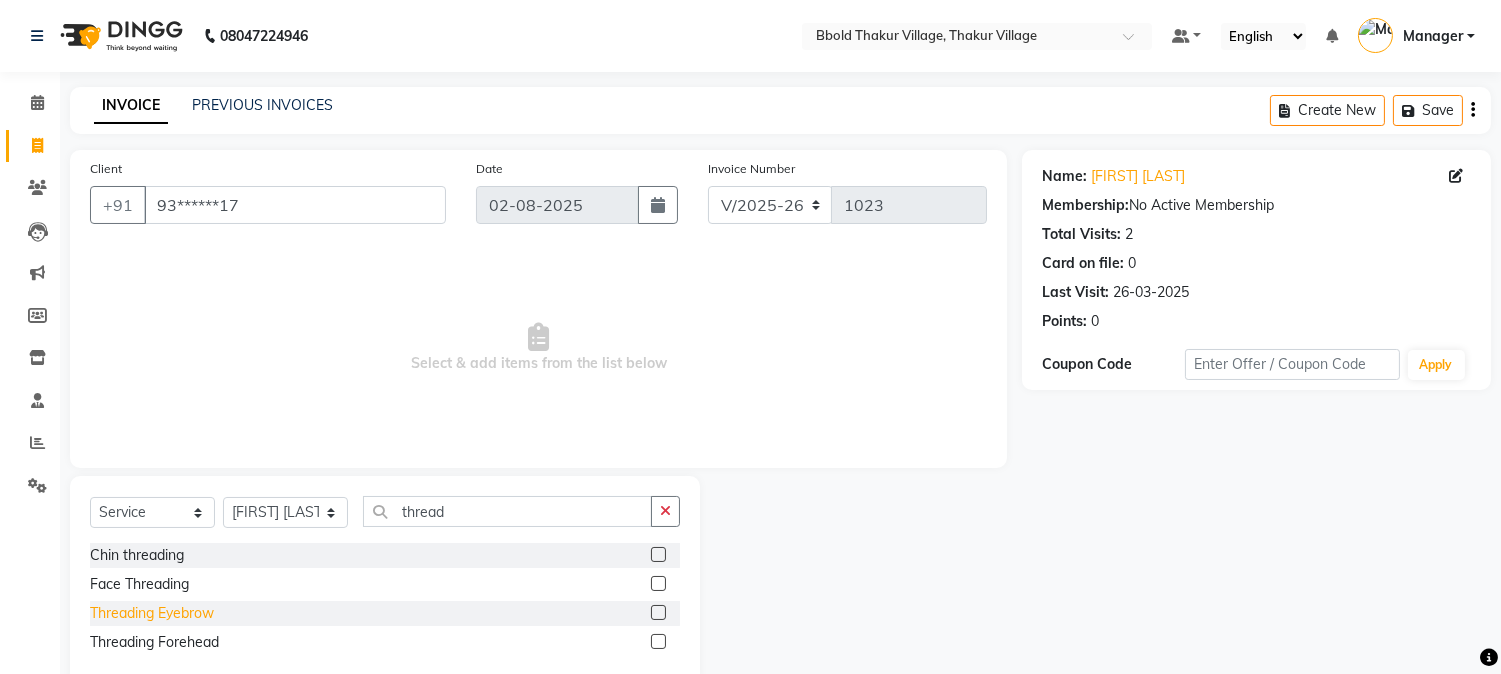 click on "Threading Eyebrow" 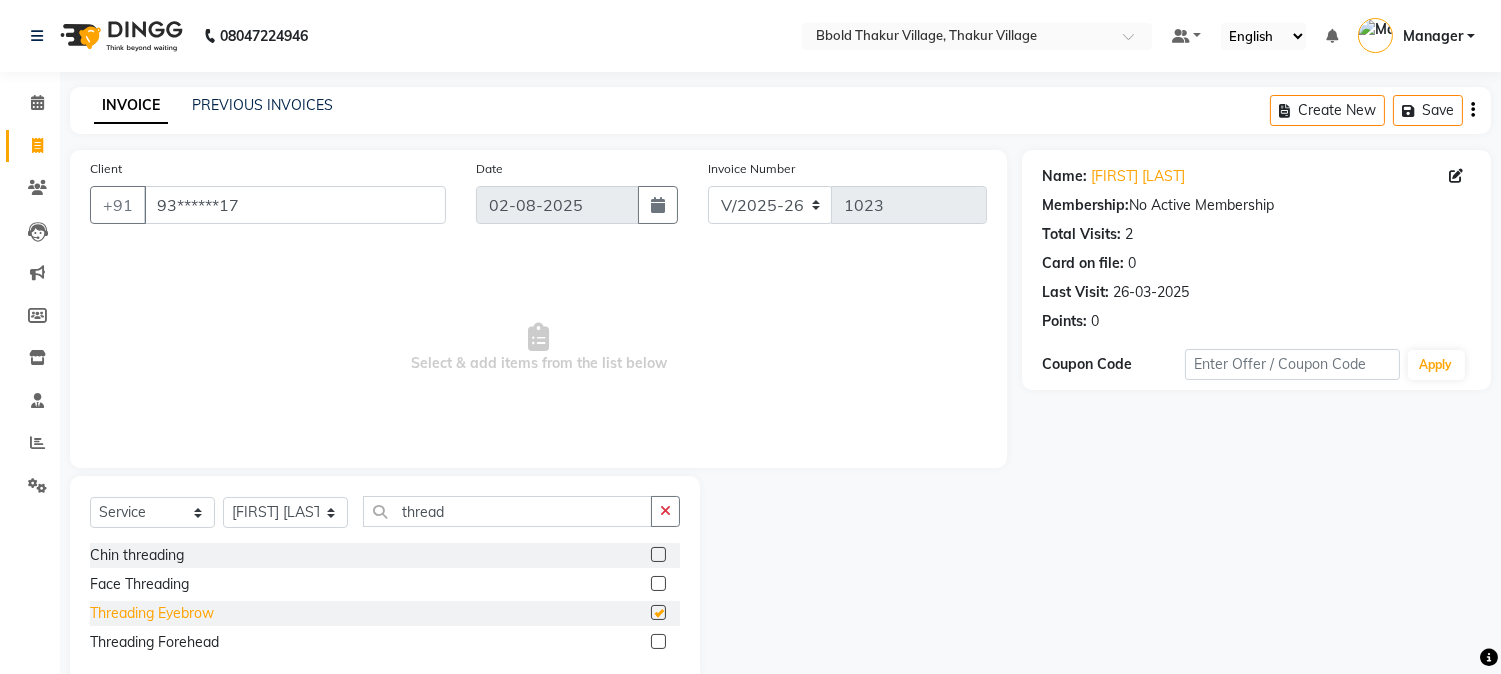 checkbox on "false" 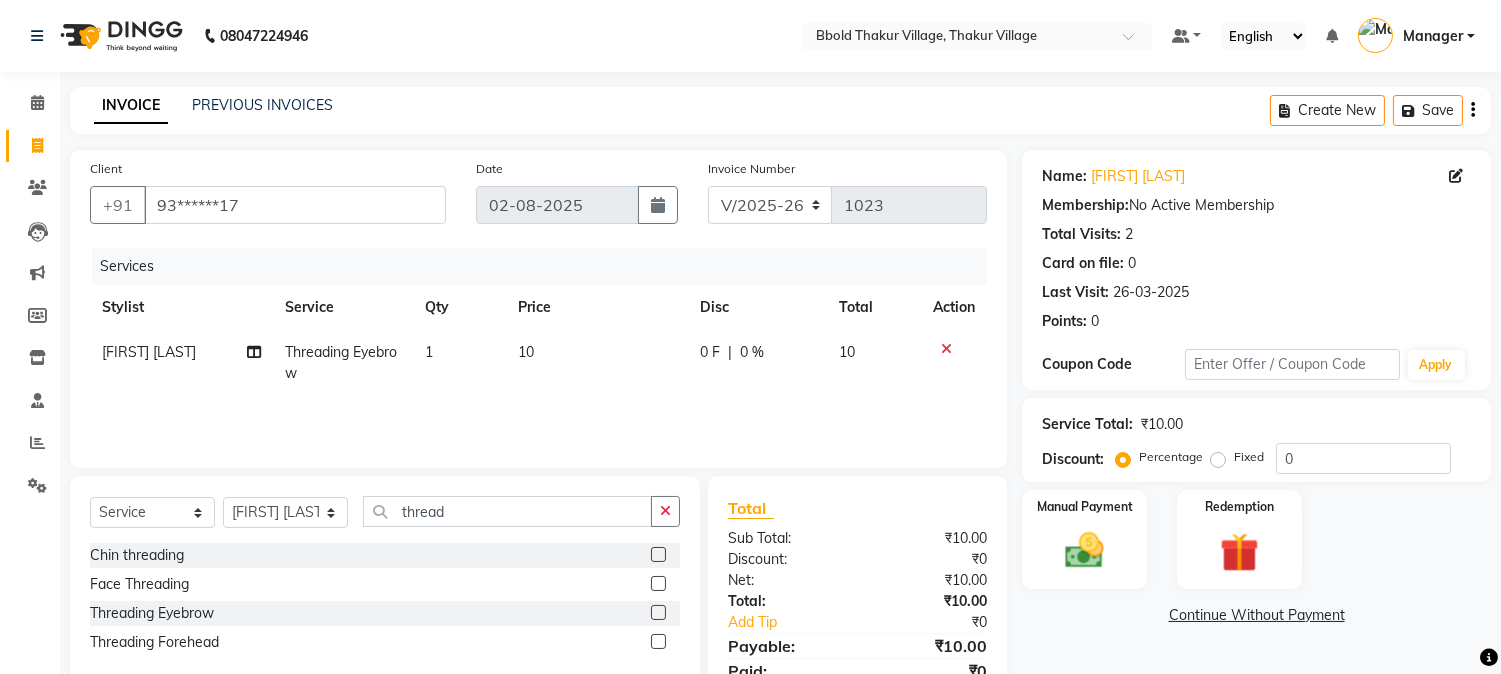 click on "10" 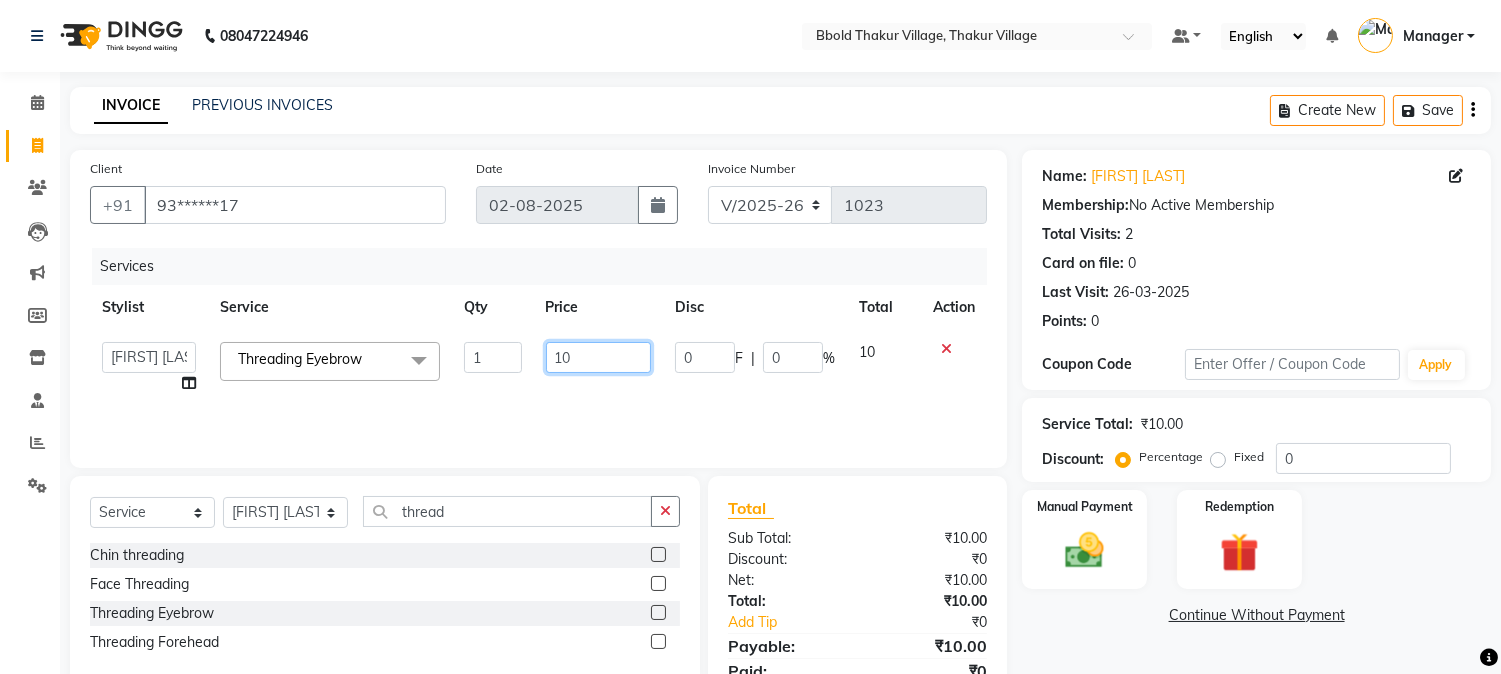 click on "10" 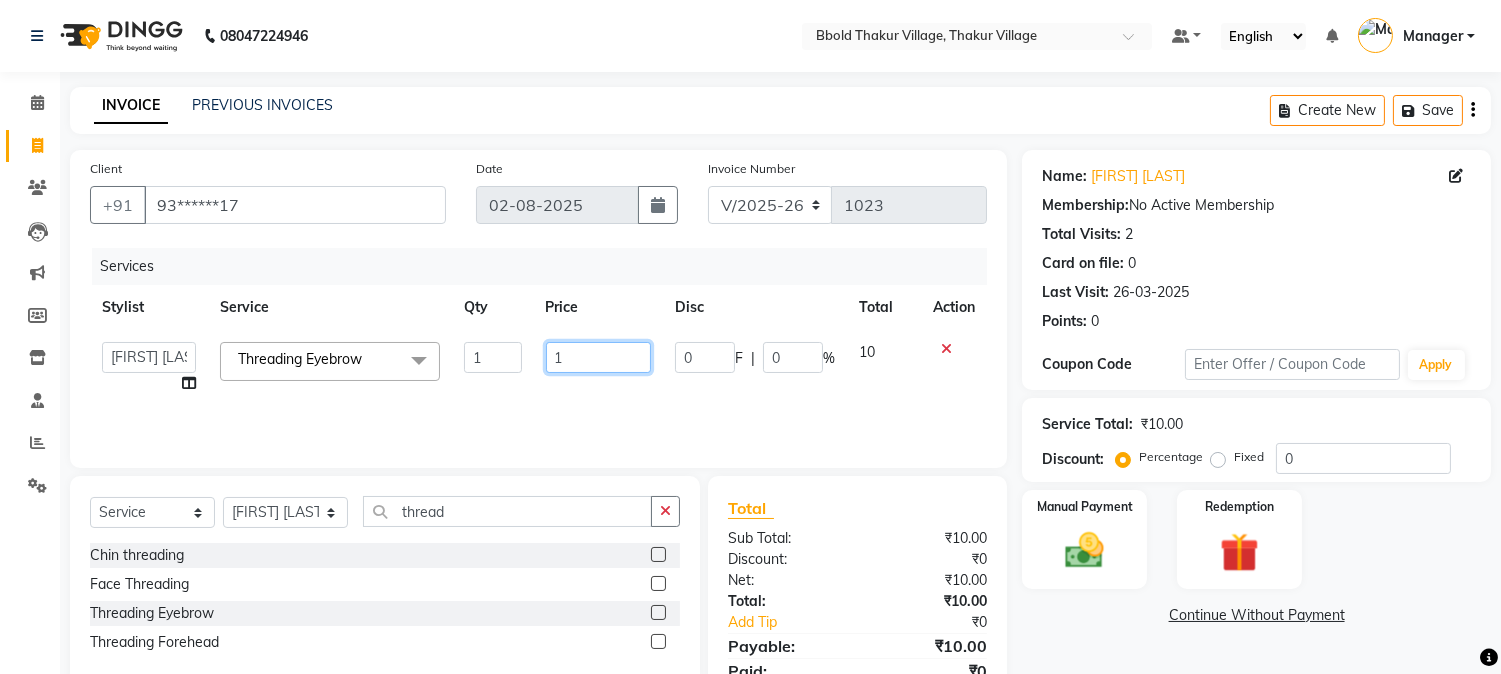 type on "18" 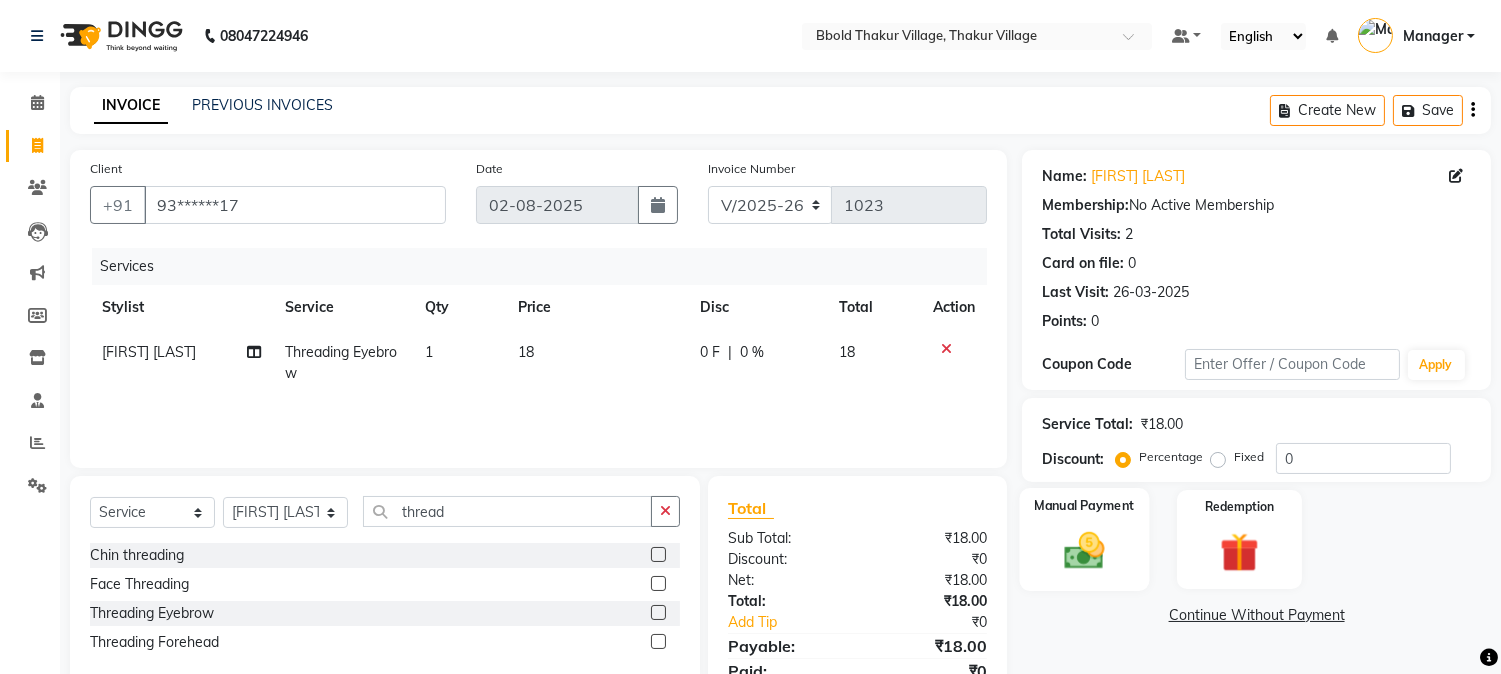 click on "Manual Payment" 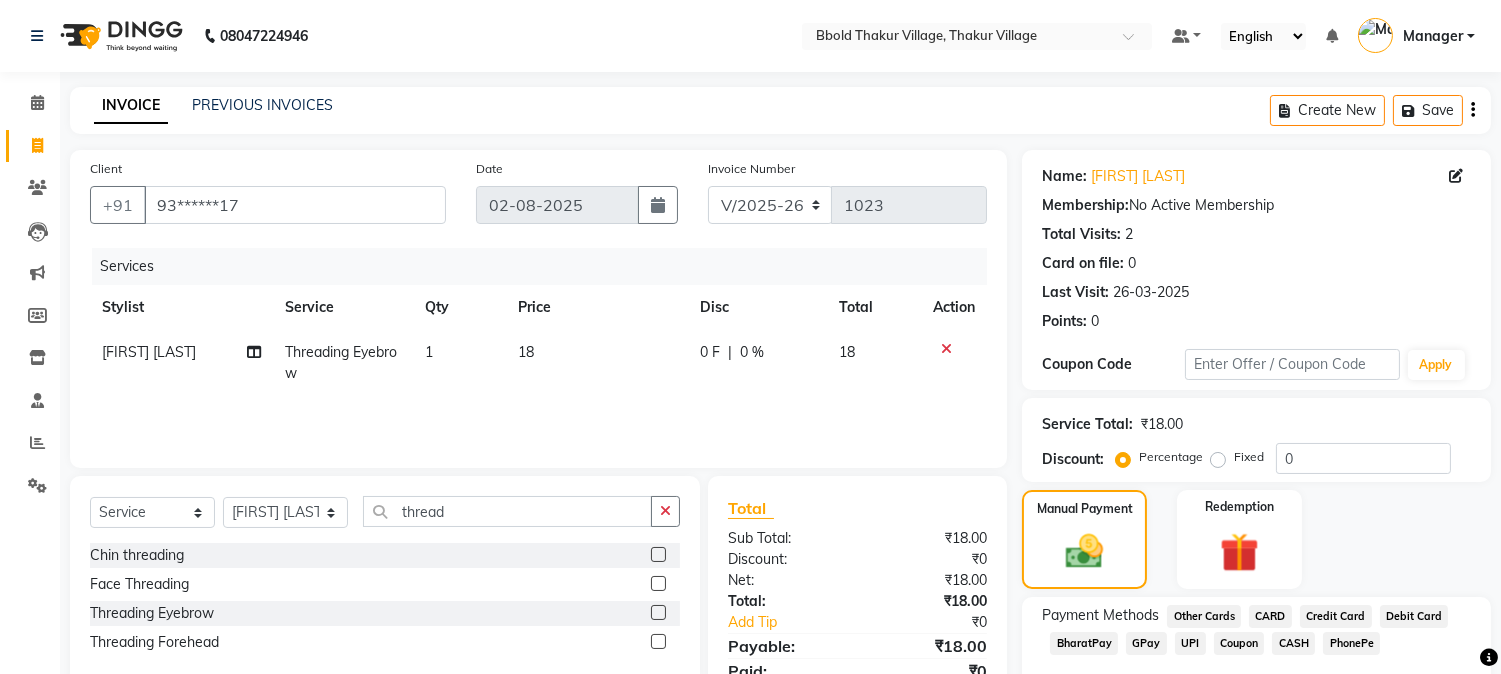 click on "CASH" 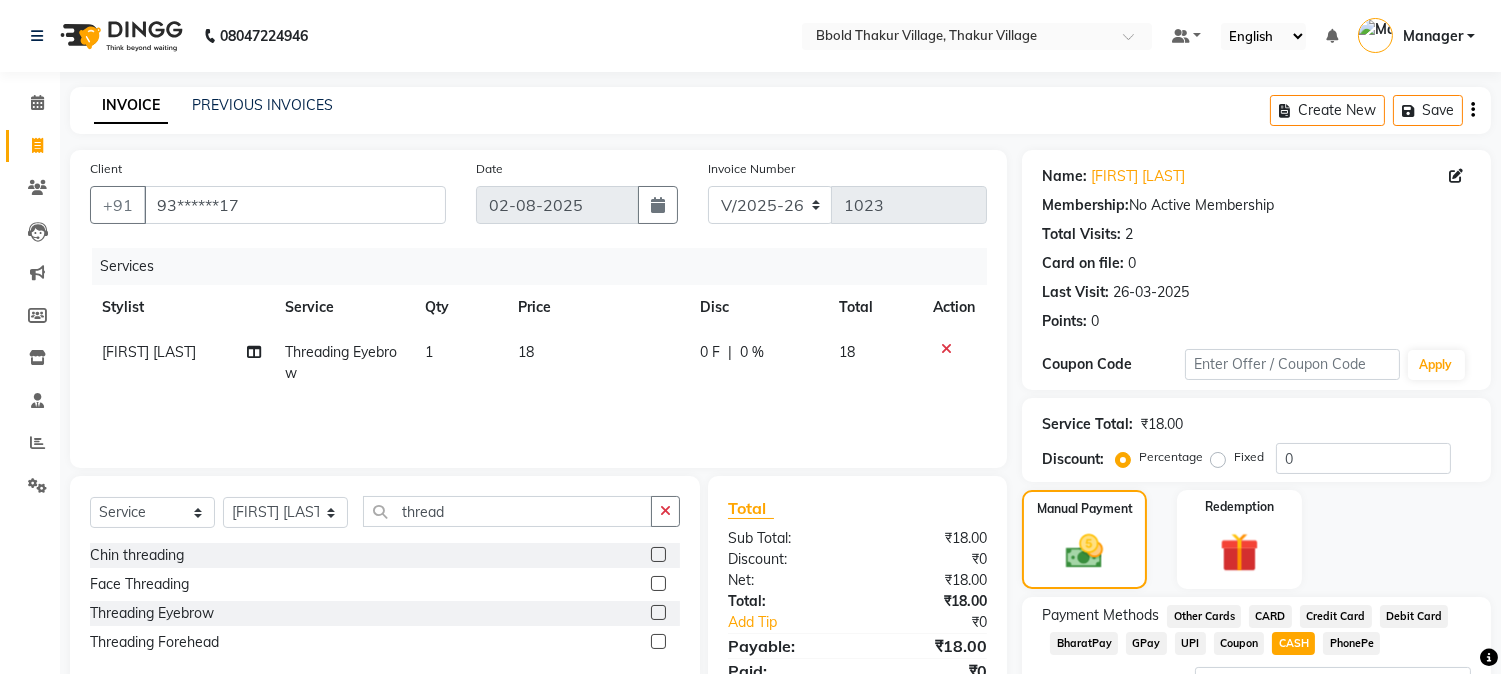 scroll, scrollTop: 170, scrollLeft: 0, axis: vertical 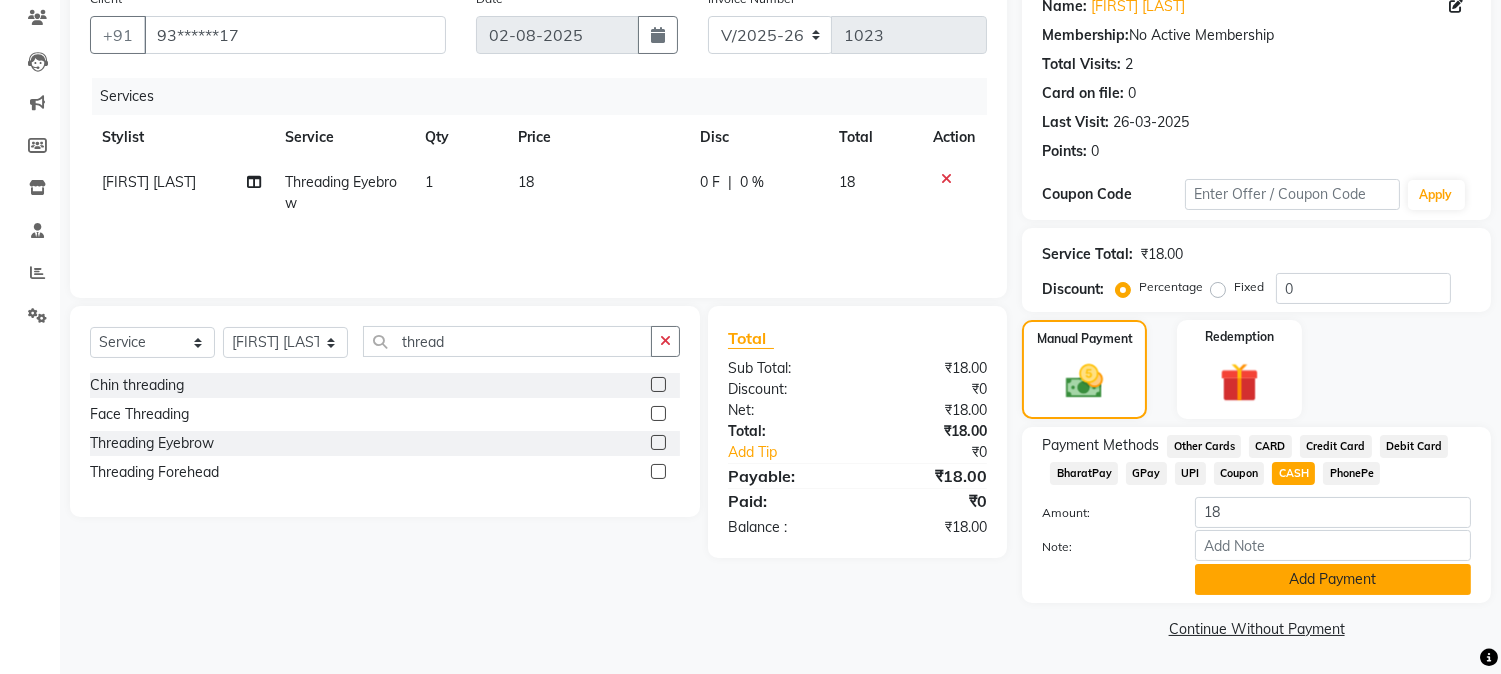 click on "Add Payment" 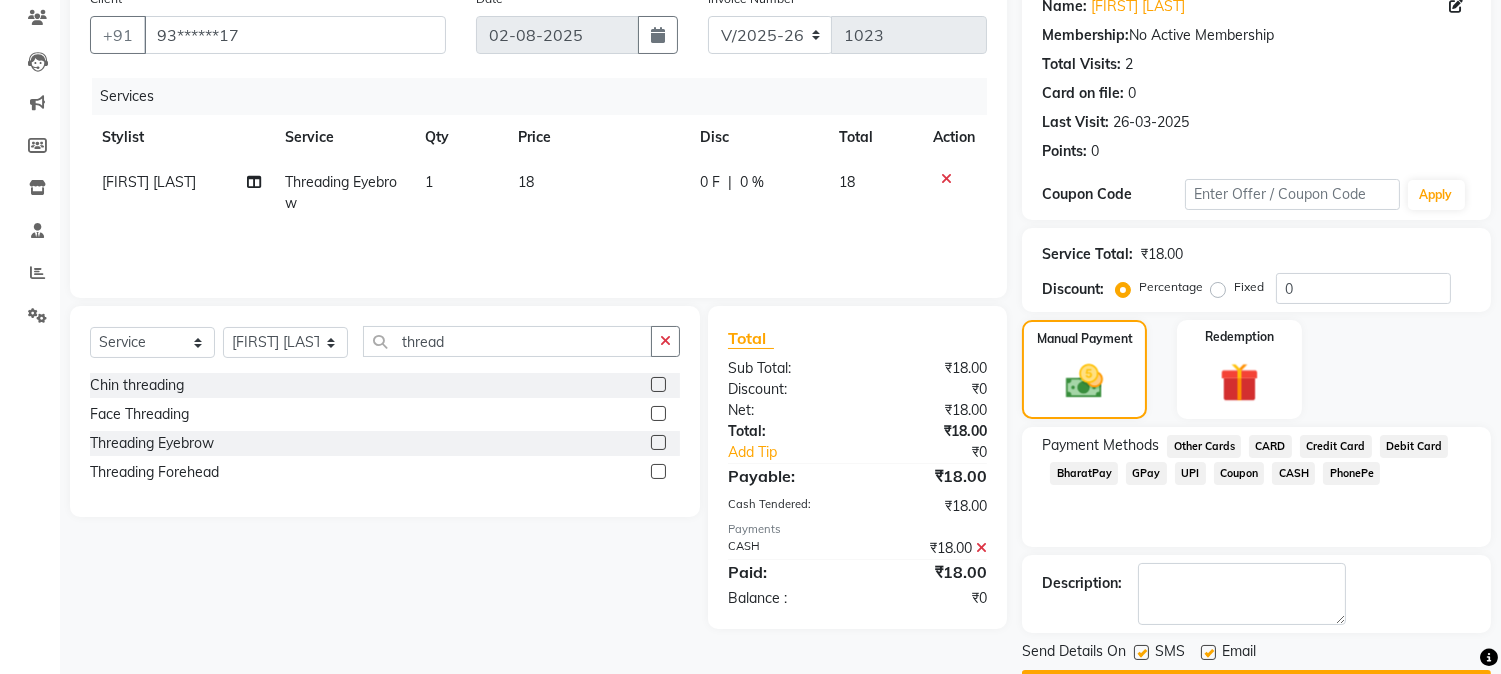 scroll, scrollTop: 225, scrollLeft: 0, axis: vertical 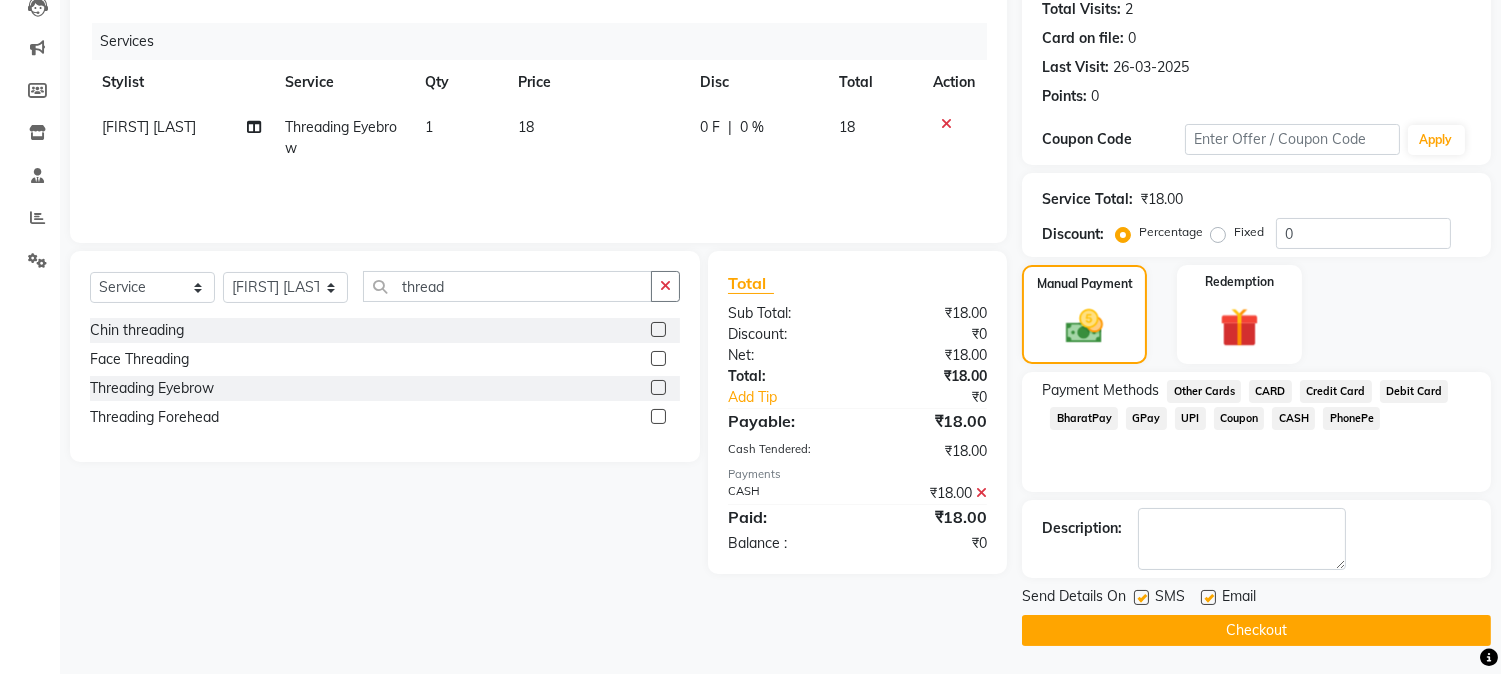 type 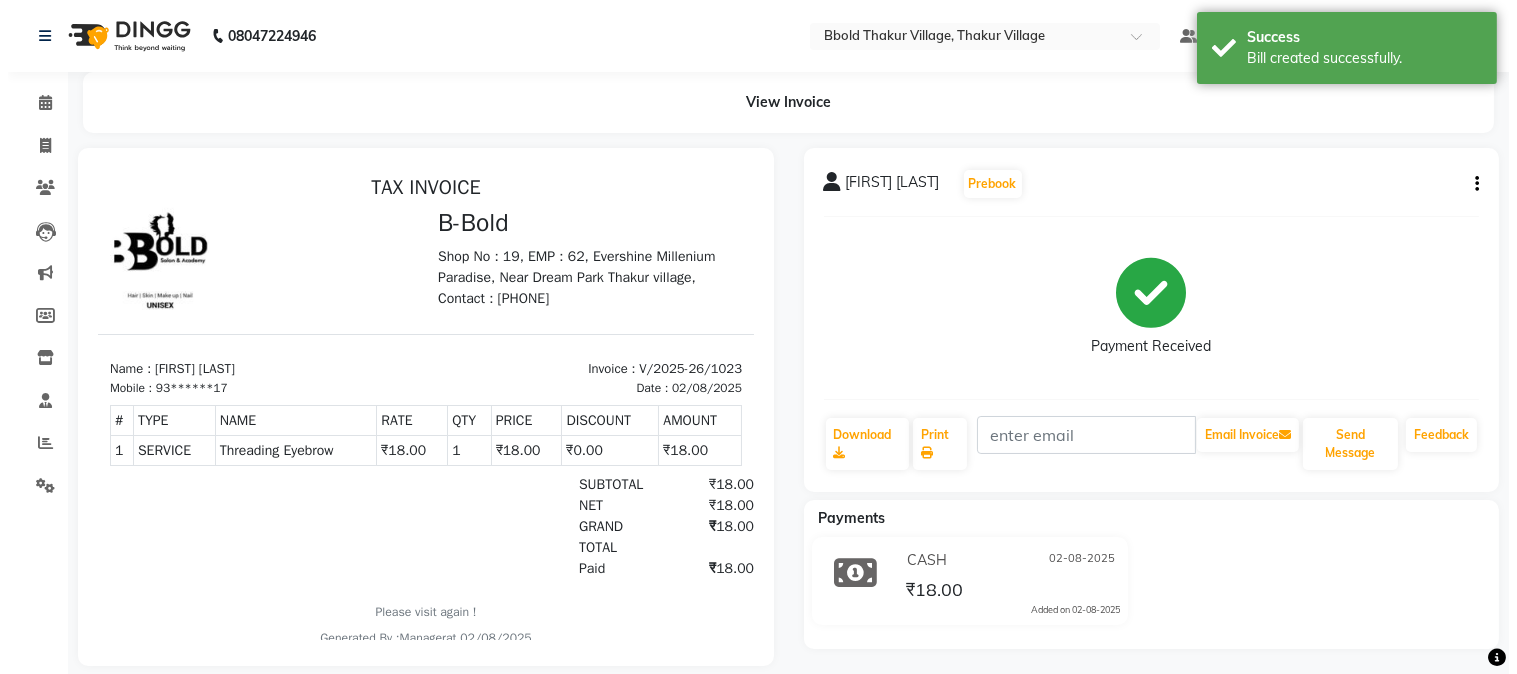 scroll, scrollTop: 0, scrollLeft: 0, axis: both 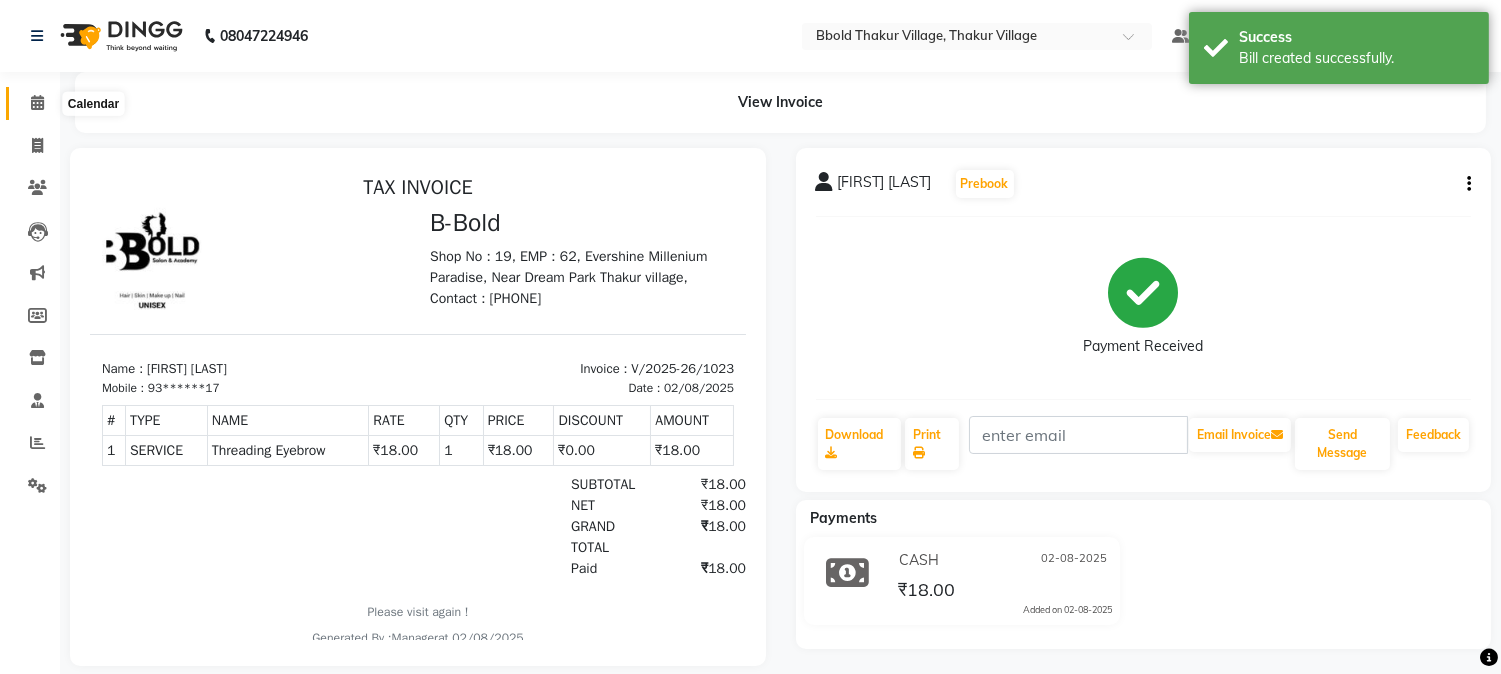 click 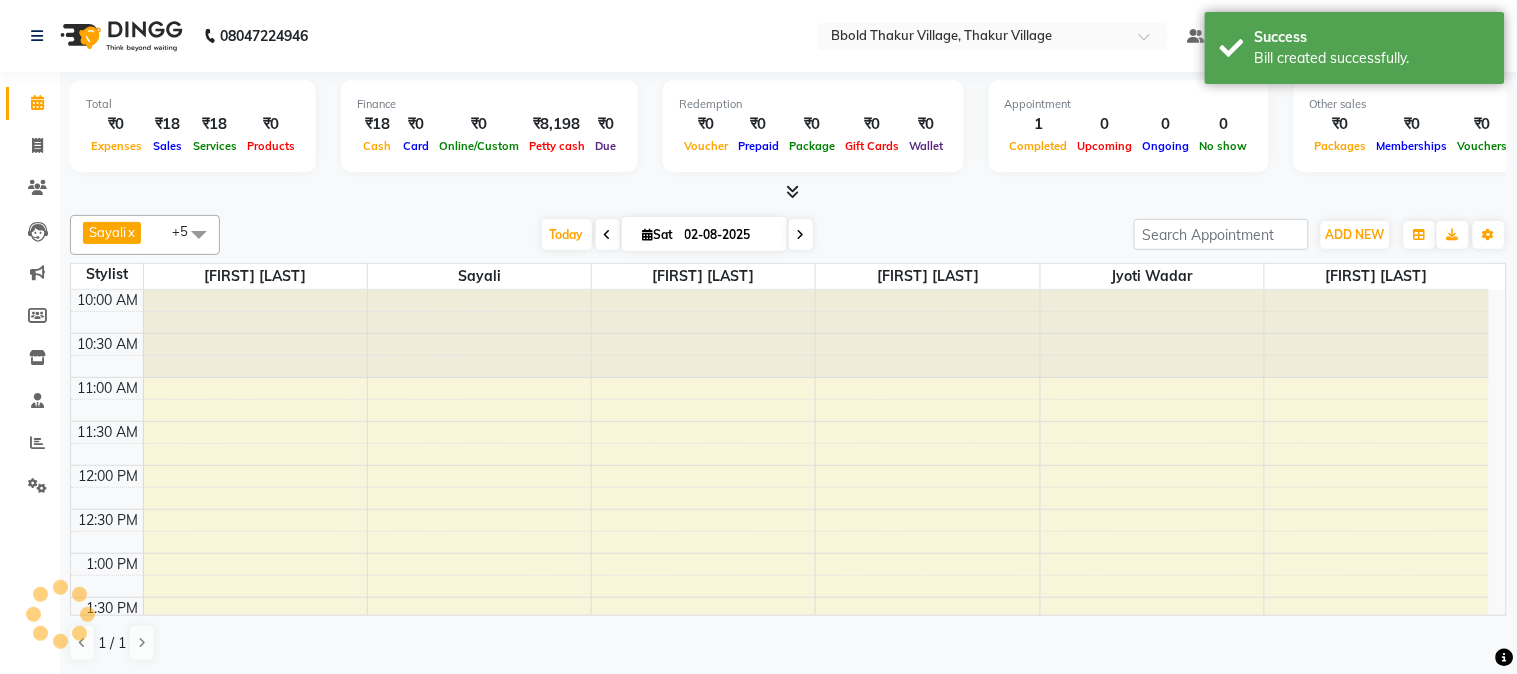 scroll, scrollTop: 0, scrollLeft: 0, axis: both 